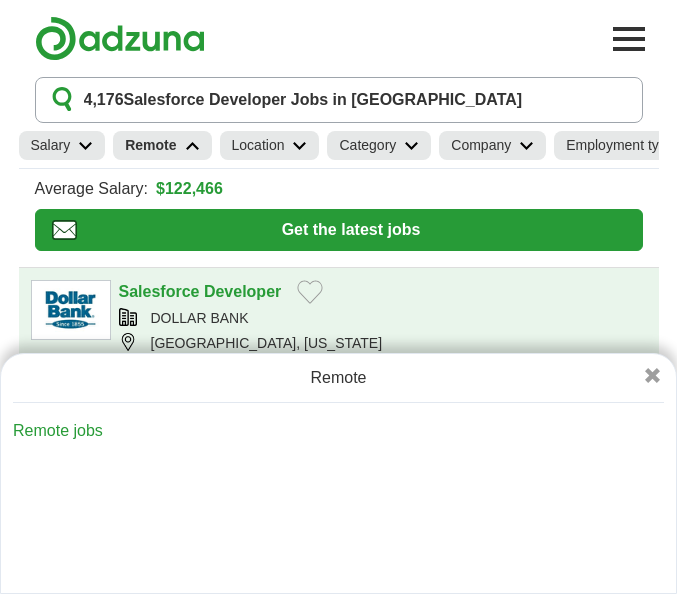 scroll, scrollTop: 0, scrollLeft: 0, axis: both 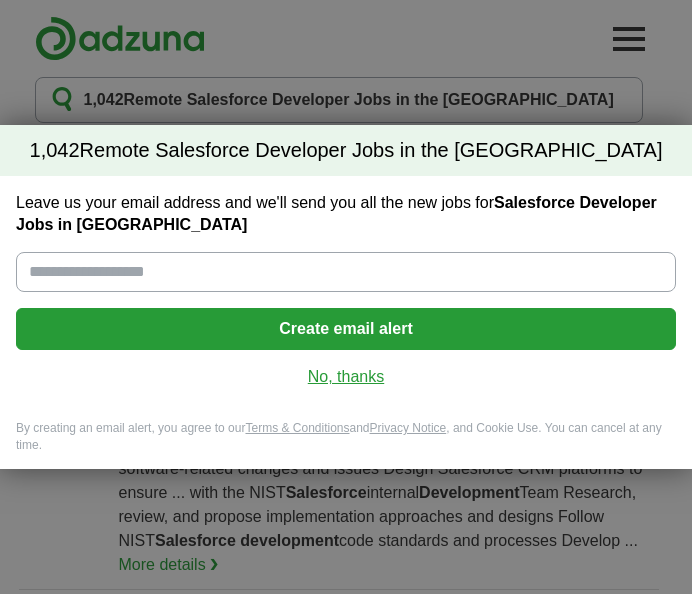 click on "No, thanks" at bounding box center (346, 377) 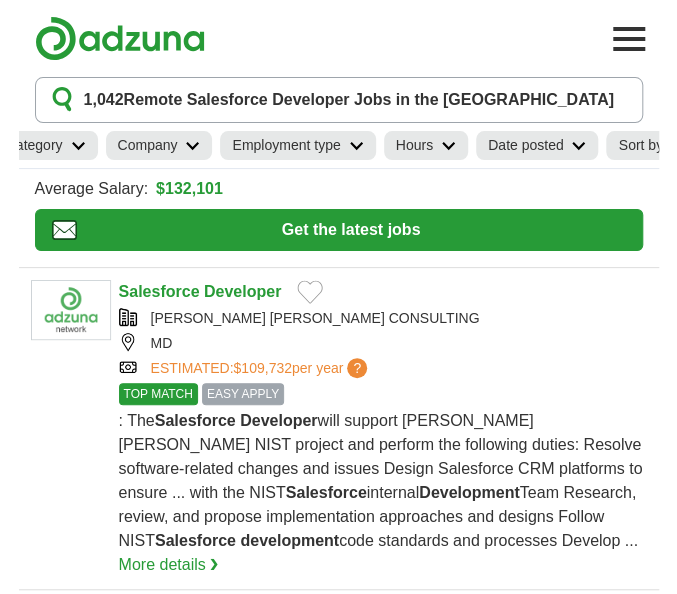 scroll, scrollTop: 0, scrollLeft: 365, axis: horizontal 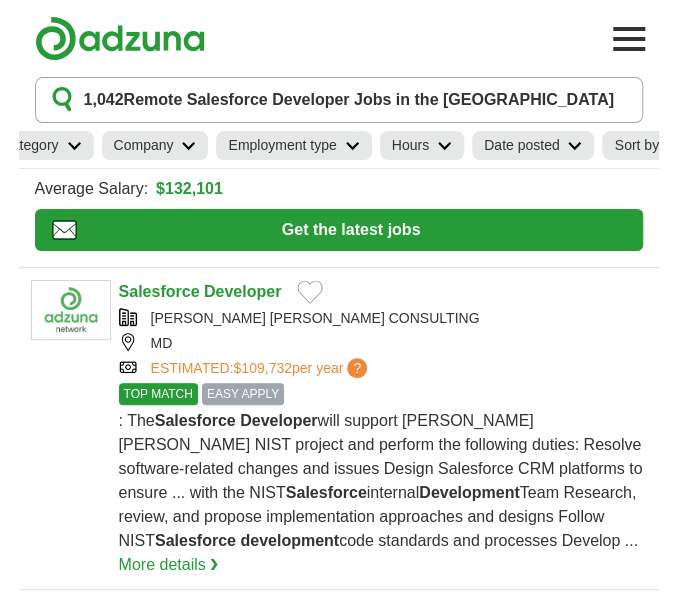 click at bounding box center (574, 146) 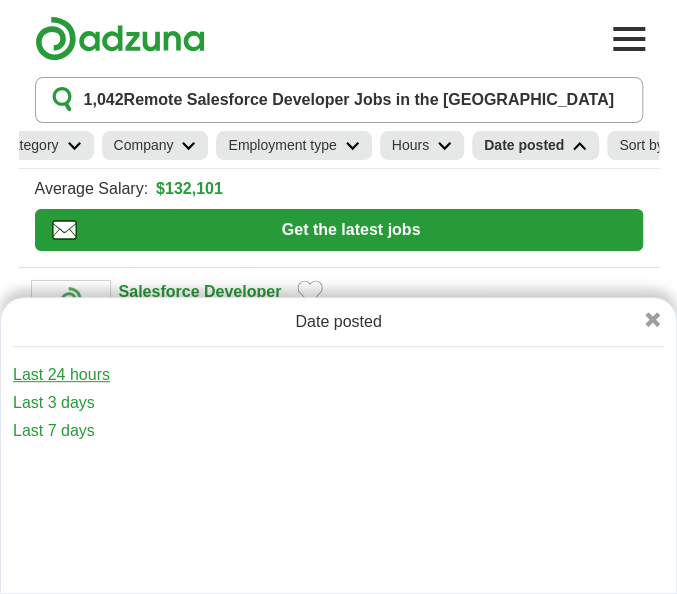 click on "Last 24 hours" at bounding box center (338, 375) 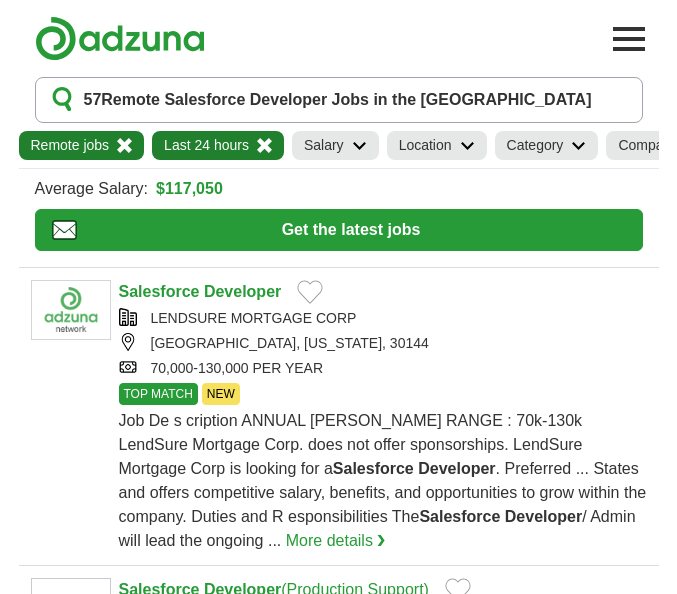scroll, scrollTop: 0, scrollLeft: 0, axis: both 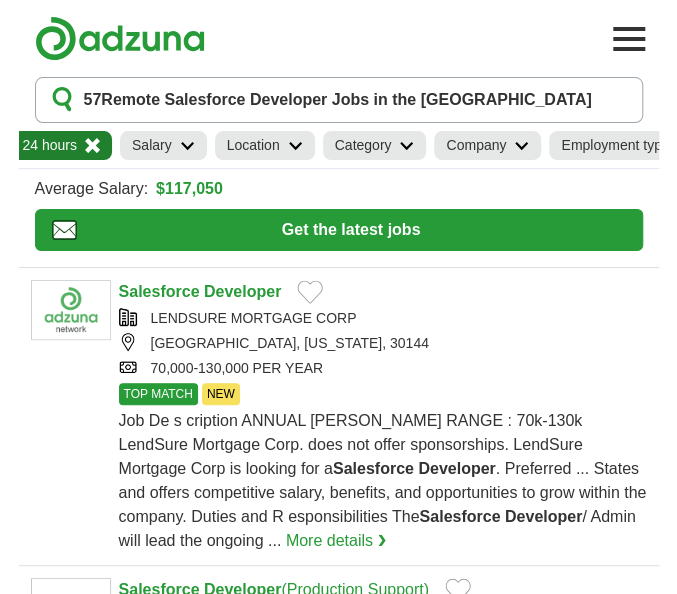 click on "Employment type" at bounding box center [615, 145] 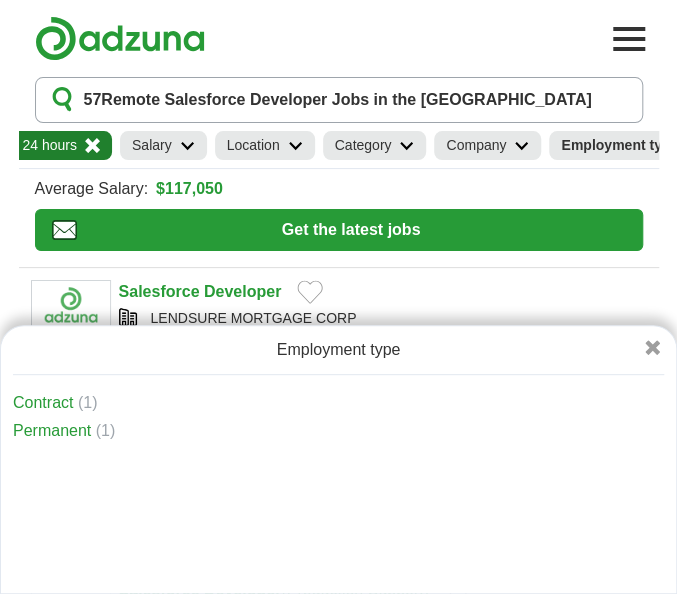 click at bounding box center [652, 350] 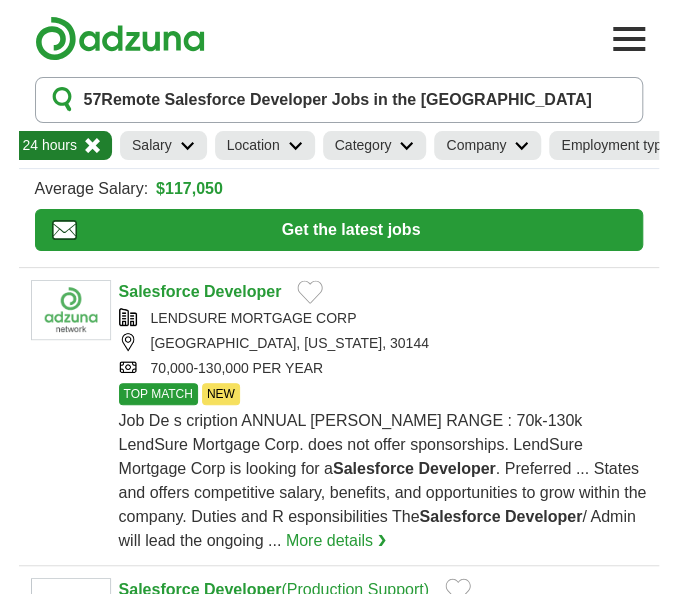 scroll, scrollTop: 0, scrollLeft: 0, axis: both 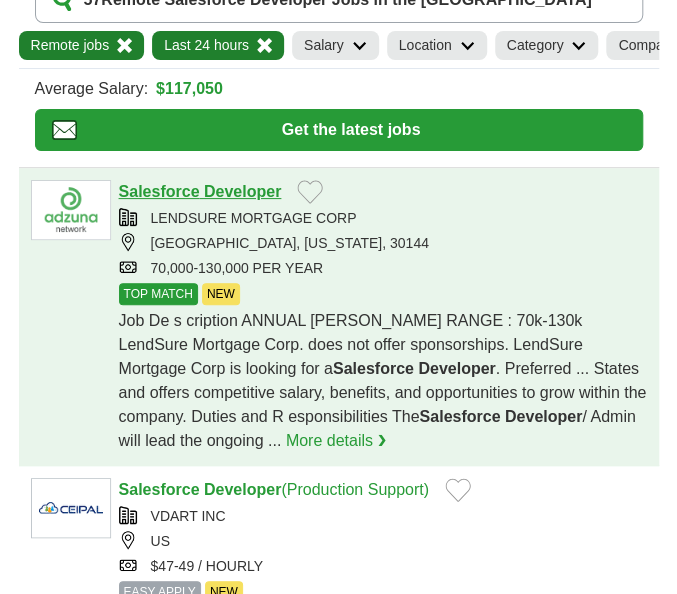 click on "Salesforce" at bounding box center (159, 191) 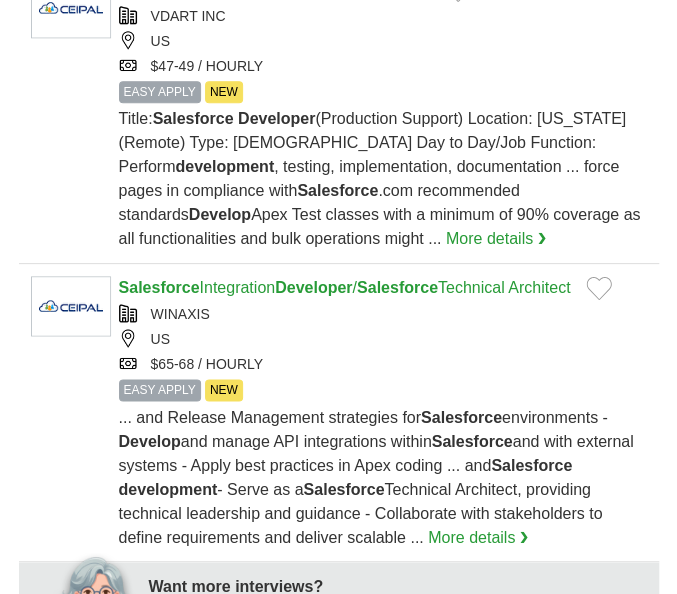 scroll, scrollTop: 800, scrollLeft: 0, axis: vertical 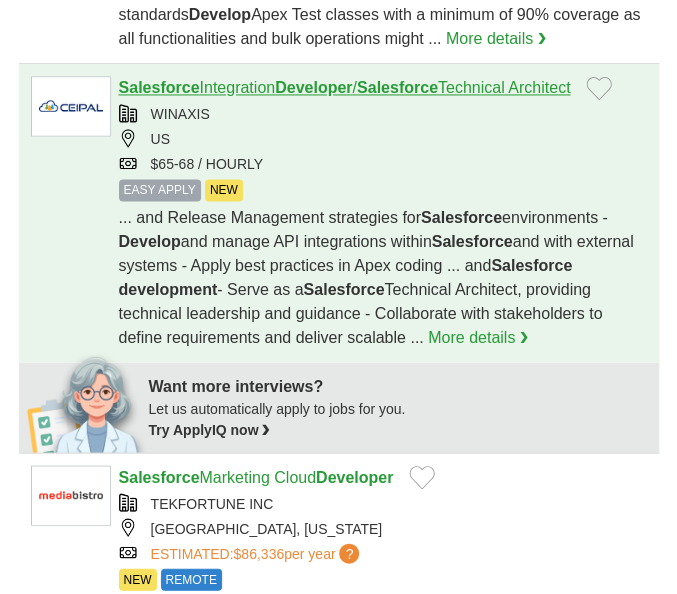 click on "Salesforce" at bounding box center [397, 87] 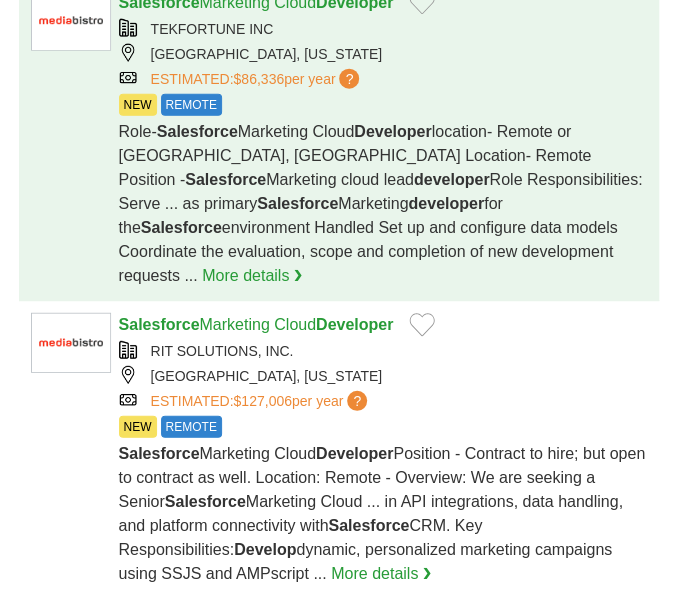 scroll, scrollTop: 1300, scrollLeft: 0, axis: vertical 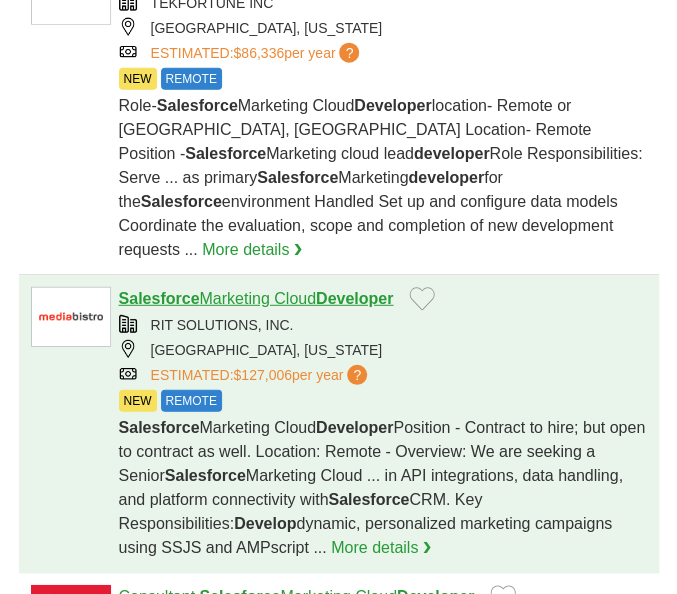click on "Salesforce" at bounding box center [159, 298] 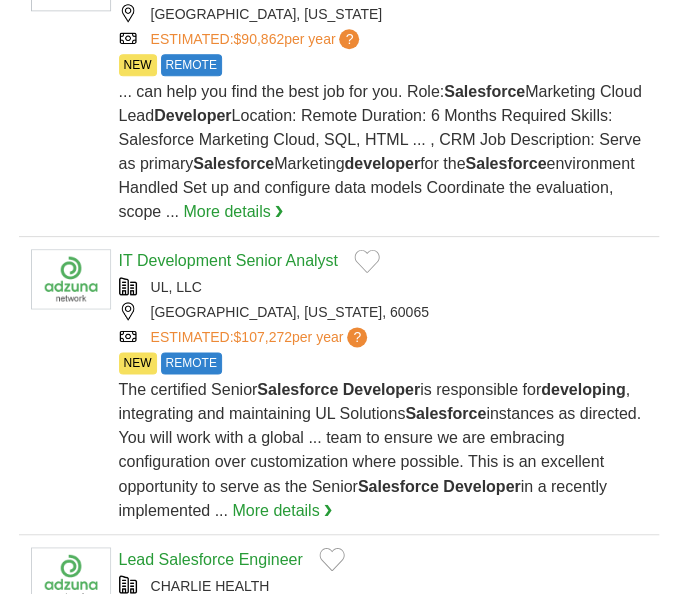 scroll, scrollTop: 2600, scrollLeft: 0, axis: vertical 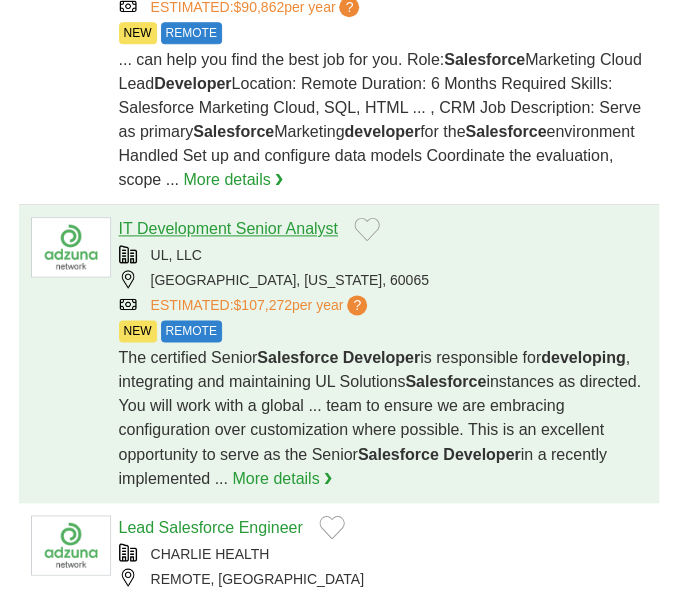 click on "IT Development Senior Analyst" at bounding box center [228, 228] 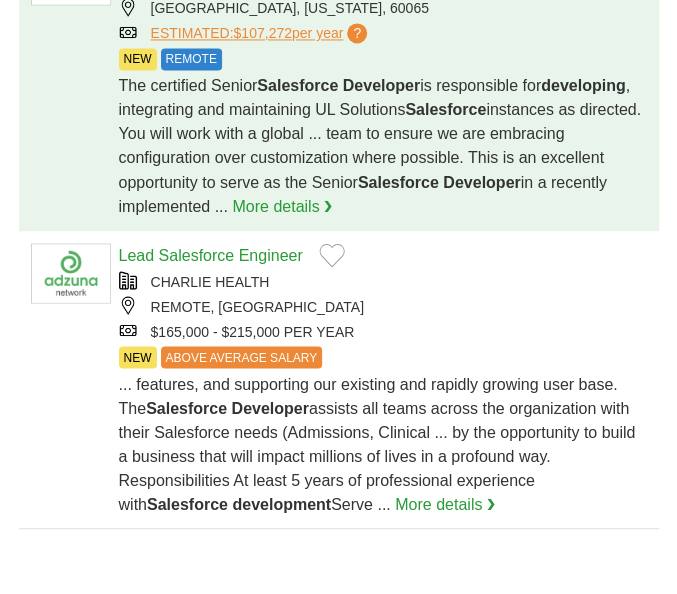 scroll, scrollTop: 2900, scrollLeft: 0, axis: vertical 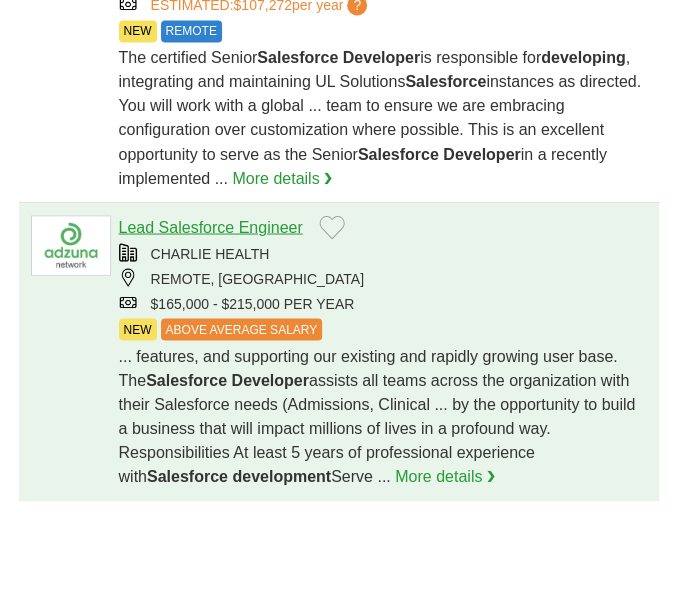click on "Lead Salesforce Engineer" at bounding box center [211, 226] 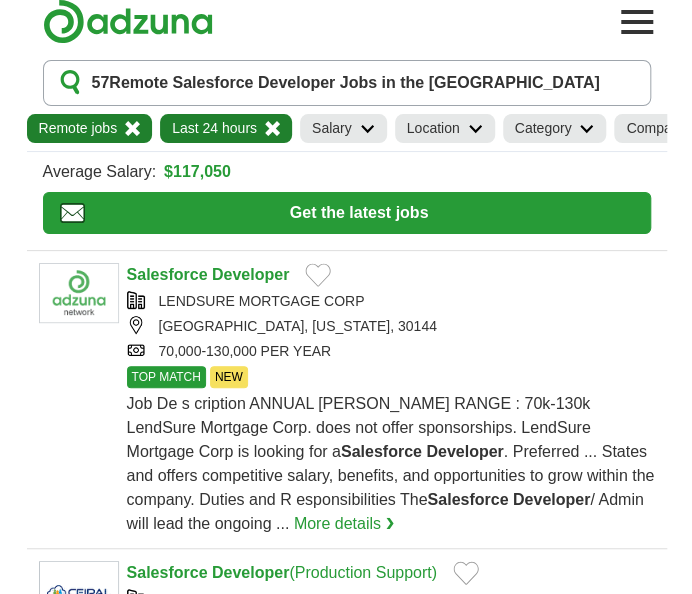 scroll, scrollTop: 0, scrollLeft: 0, axis: both 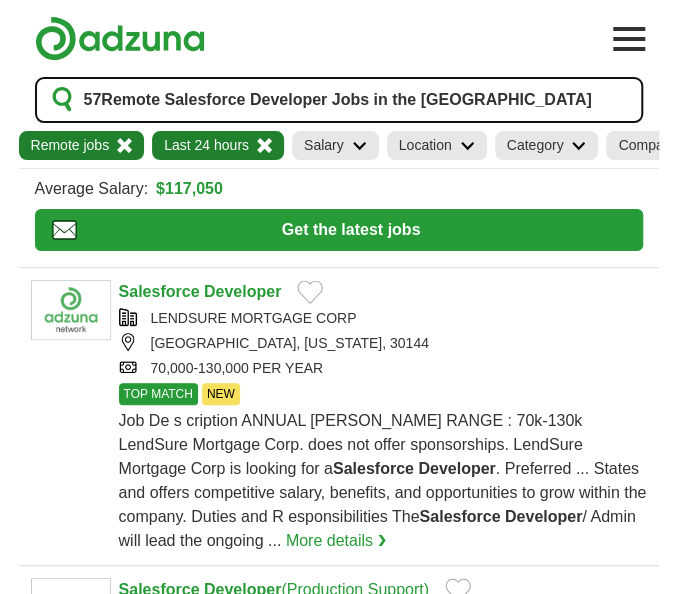 click on "57
Remote Salesforce Developer Jobs in the US" at bounding box center [338, 100] 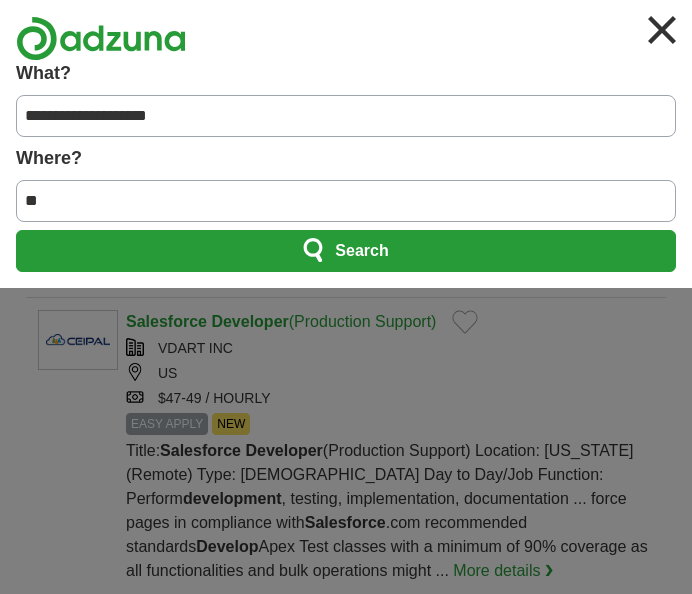 click on "**********" at bounding box center (346, 116) 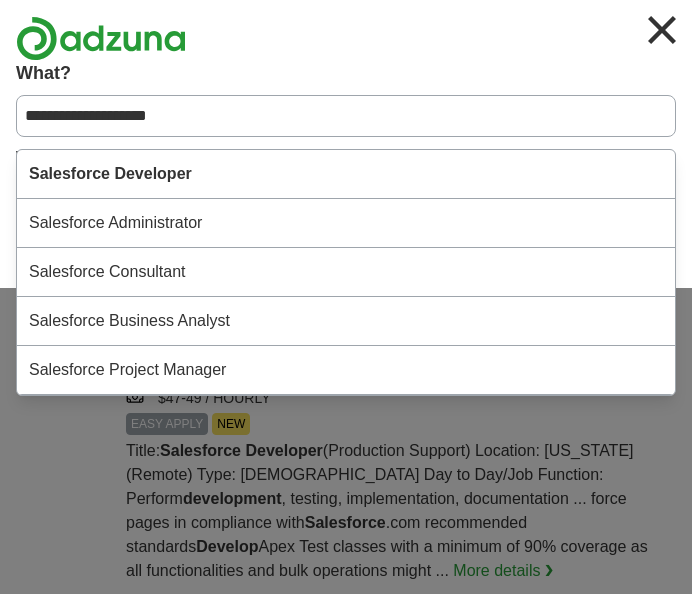 click on "**********" at bounding box center (346, 116) 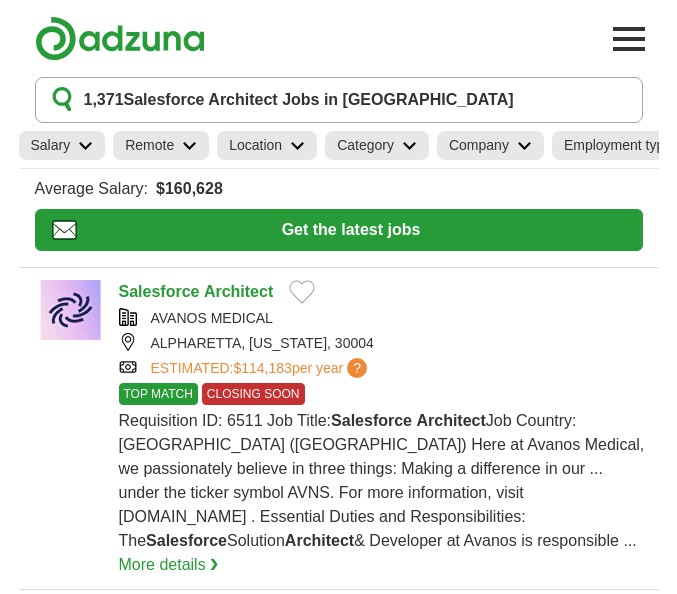 scroll, scrollTop: 0, scrollLeft: 0, axis: both 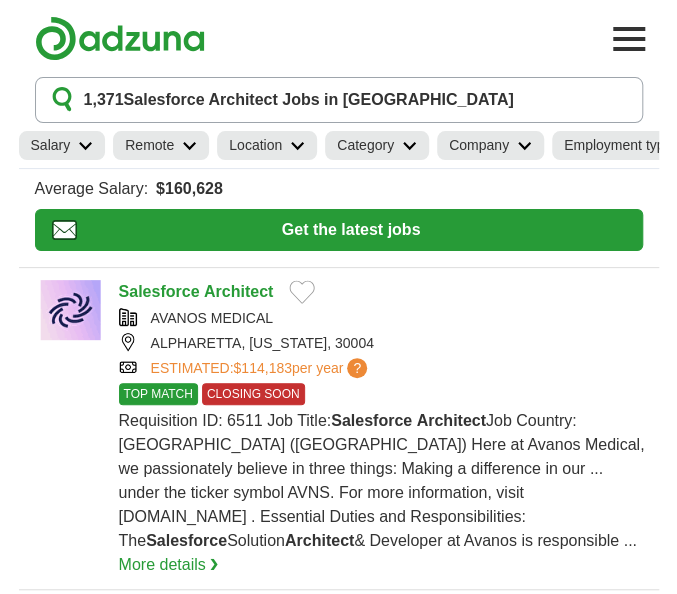 click on "Remote" at bounding box center (149, 145) 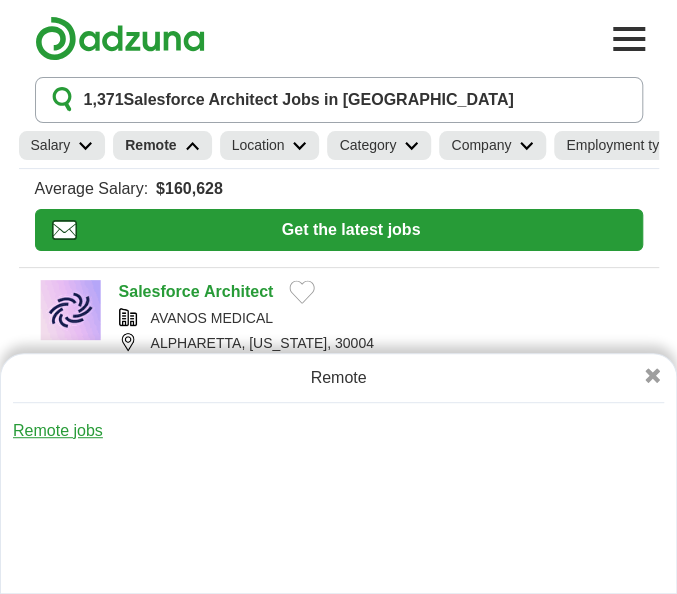 click on "Remote jobs" at bounding box center [58, 430] 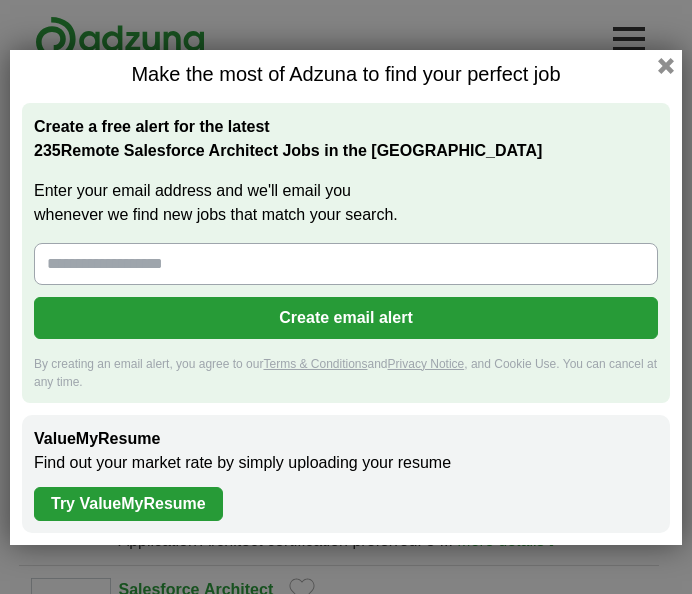 scroll, scrollTop: 0, scrollLeft: 0, axis: both 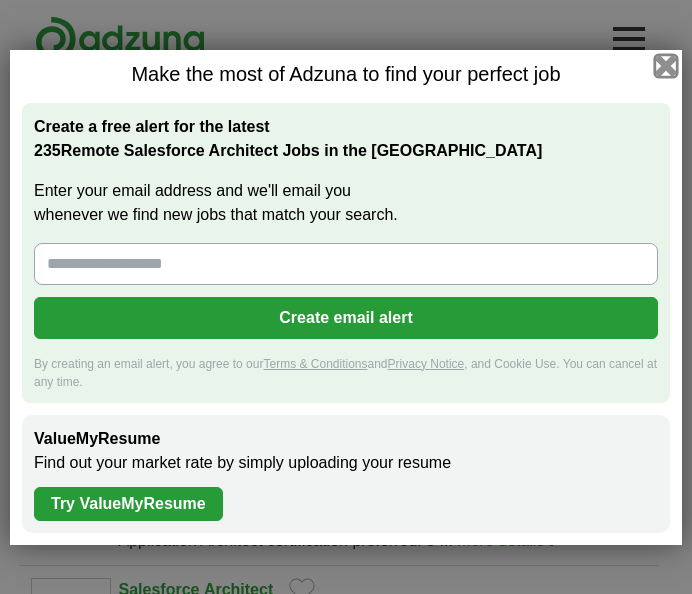 click at bounding box center [666, 65] 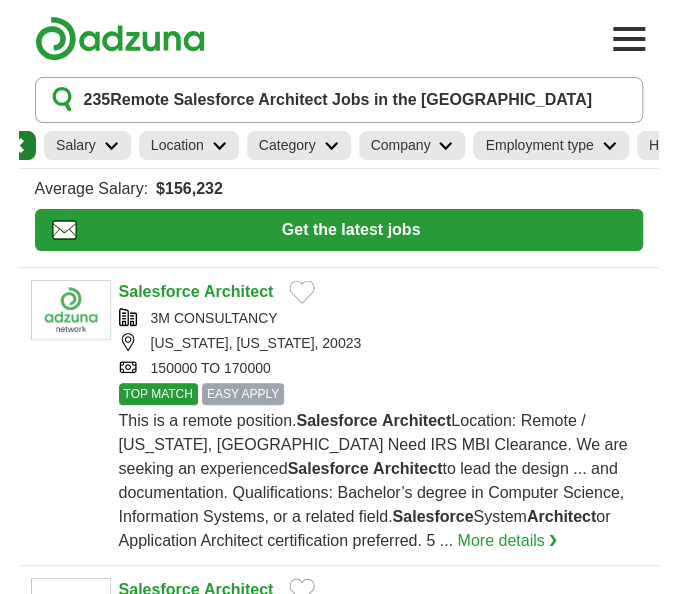 scroll, scrollTop: 0, scrollLeft: 108, axis: horizontal 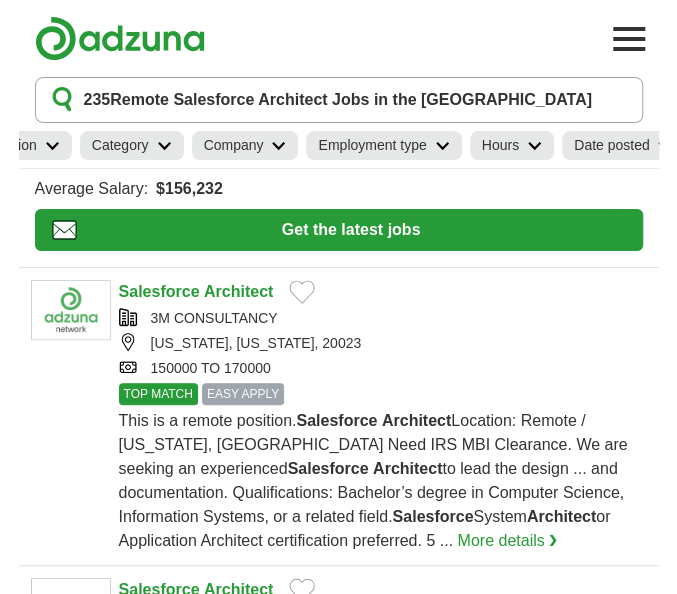 click on "Employment type" at bounding box center [372, 145] 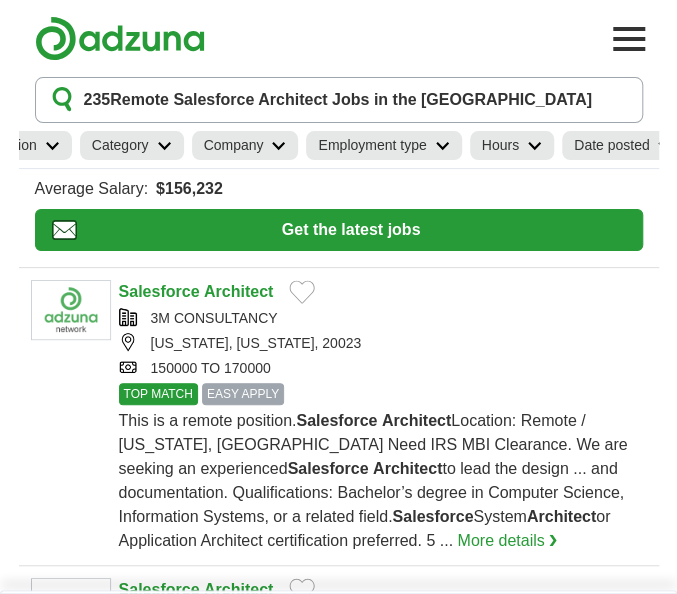 scroll, scrollTop: 0, scrollLeft: 400, axis: horizontal 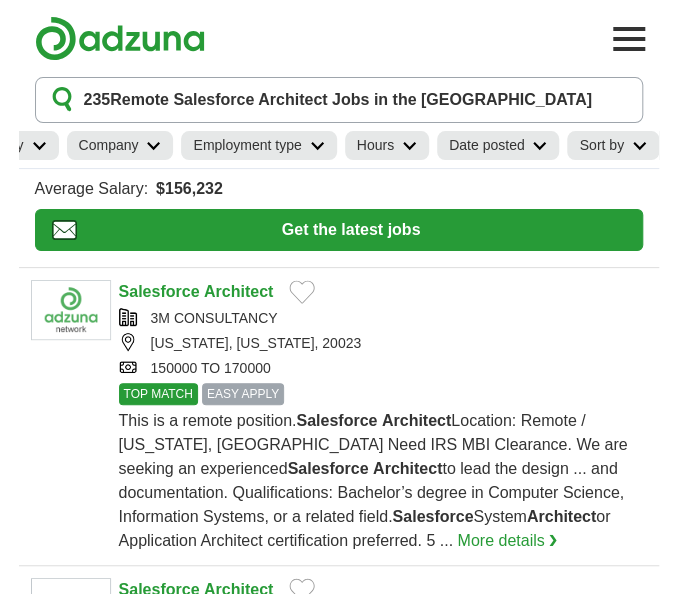 click on "Date posted" at bounding box center [487, 145] 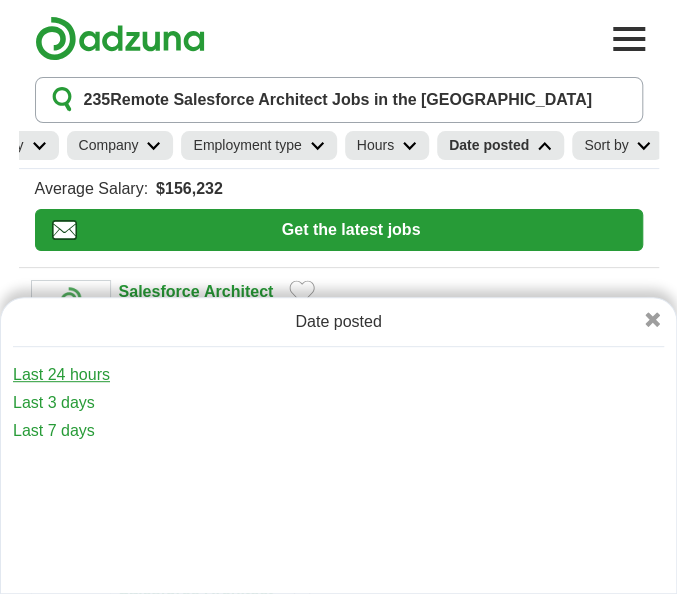 click on "Last 24 hours" at bounding box center (338, 375) 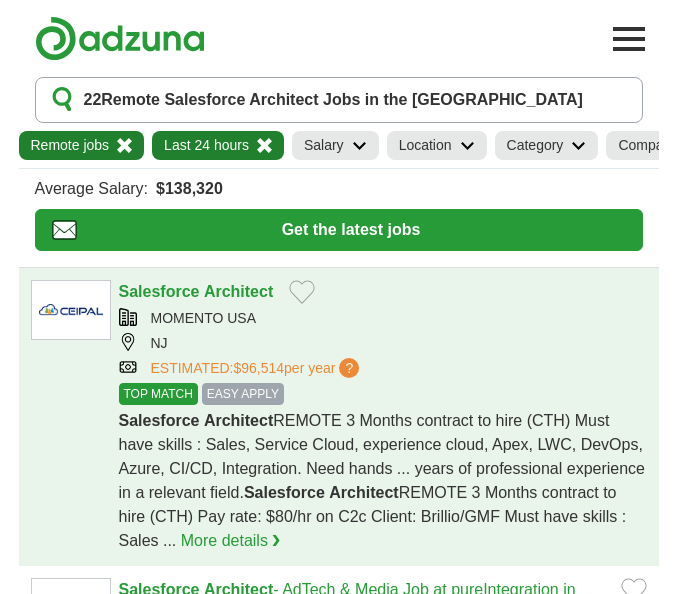 scroll, scrollTop: 0, scrollLeft: 0, axis: both 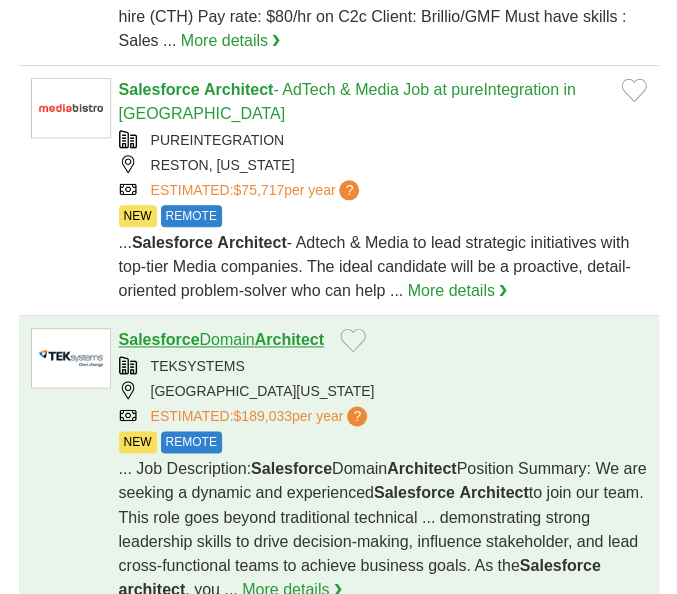 click on "Salesforce  Domain  Architect" at bounding box center (221, 339) 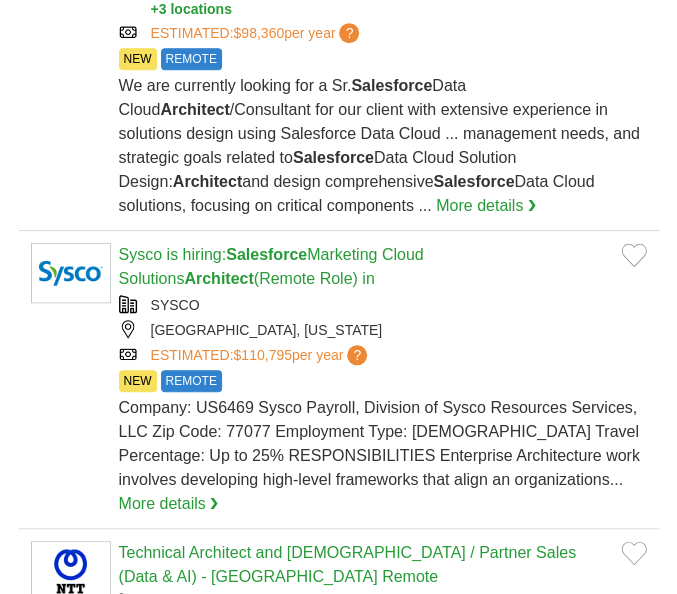 scroll, scrollTop: 2400, scrollLeft: 0, axis: vertical 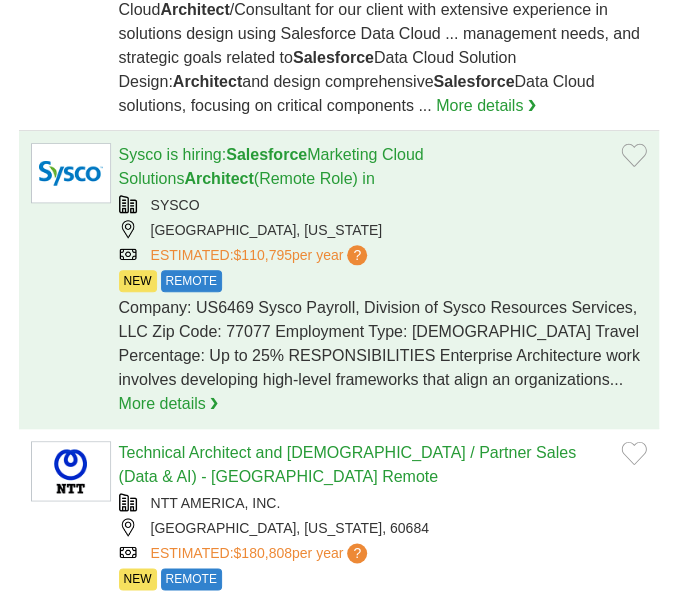 click on "Sysco is hiring:  Salesforce  Marketing Cloud Solutions  Architect  (Remote Role) in" at bounding box center [362, 167] 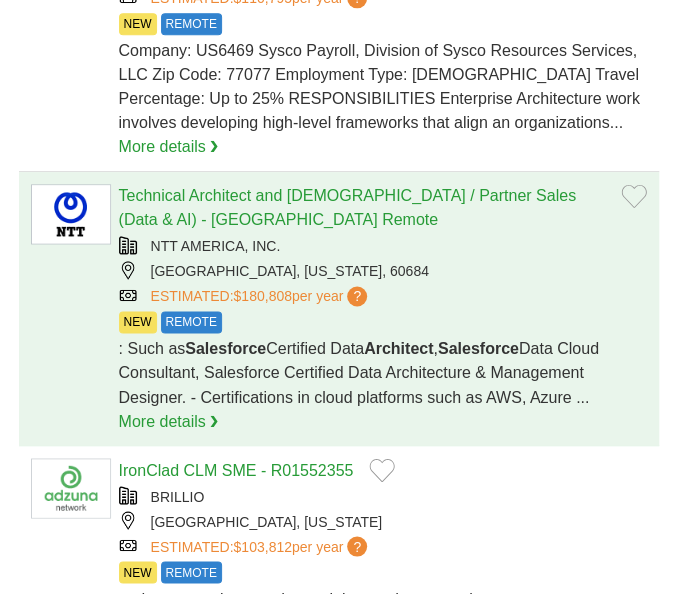 scroll, scrollTop: 2700, scrollLeft: 0, axis: vertical 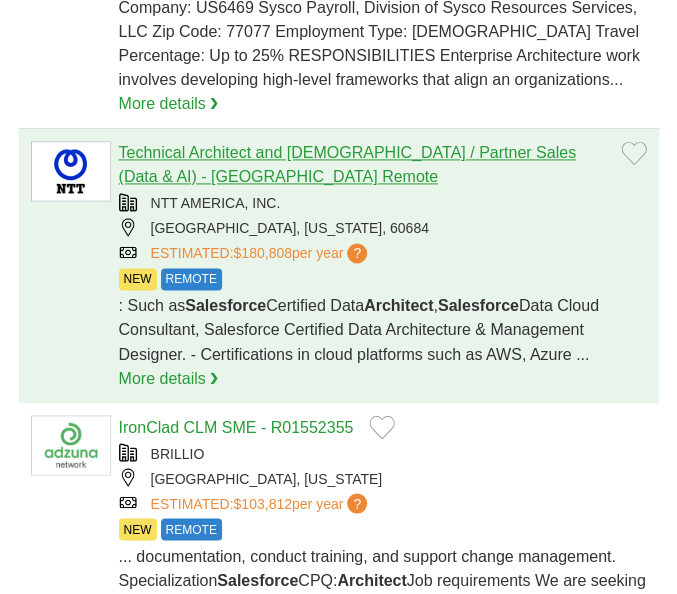 click on "Technical Architect and Evangelist / Partner Sales (Data & AI) - US Remote" at bounding box center (347, 164) 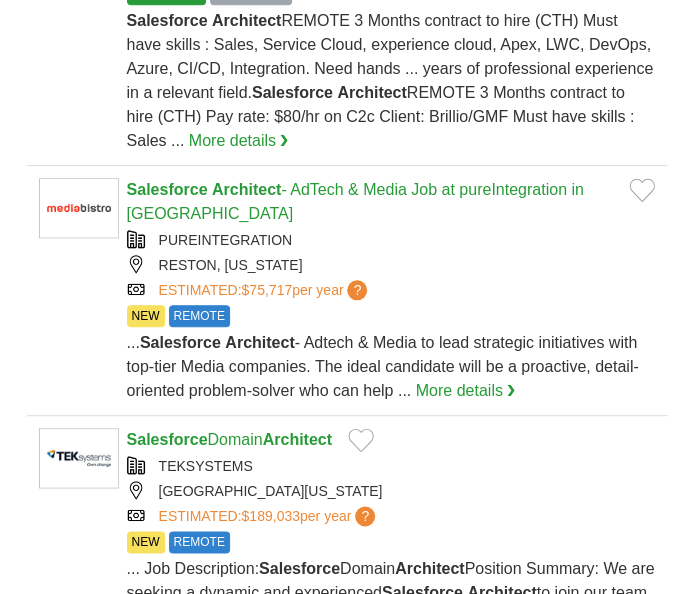 scroll, scrollTop: 0, scrollLeft: 0, axis: both 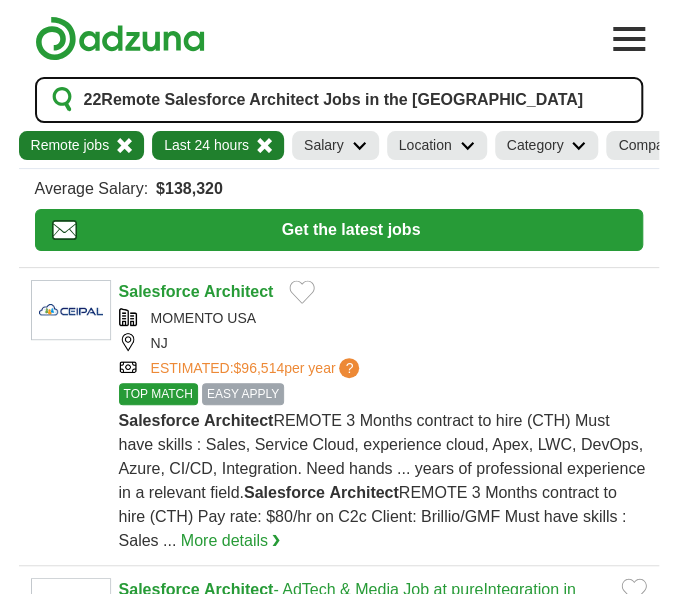 click on "22
Remote Salesforce Architect Jobs in the US" at bounding box center [339, 100] 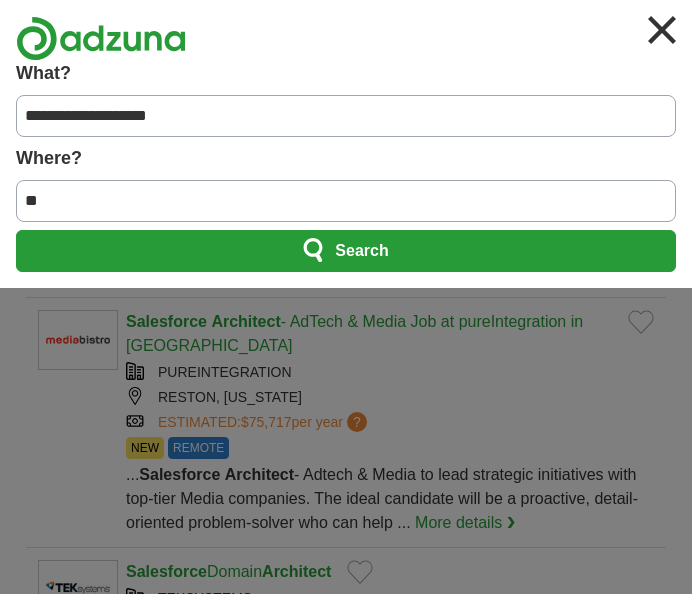 click on "**********" at bounding box center [346, 116] 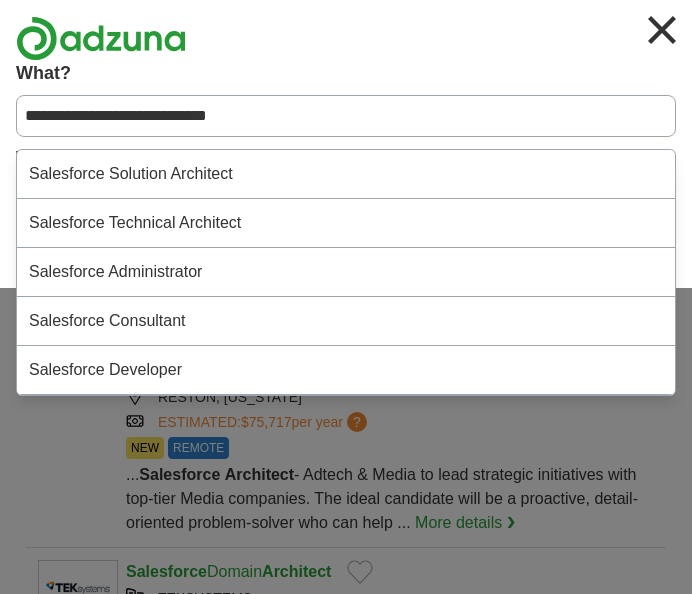 type on "**********" 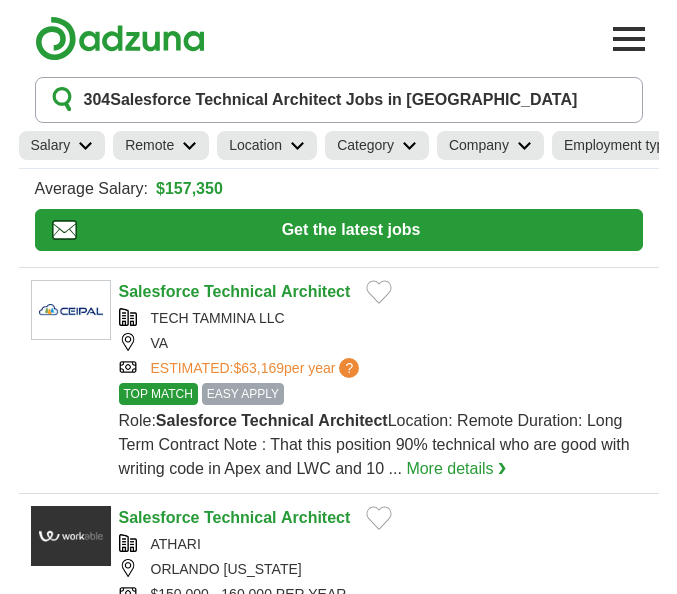 scroll, scrollTop: 0, scrollLeft: 0, axis: both 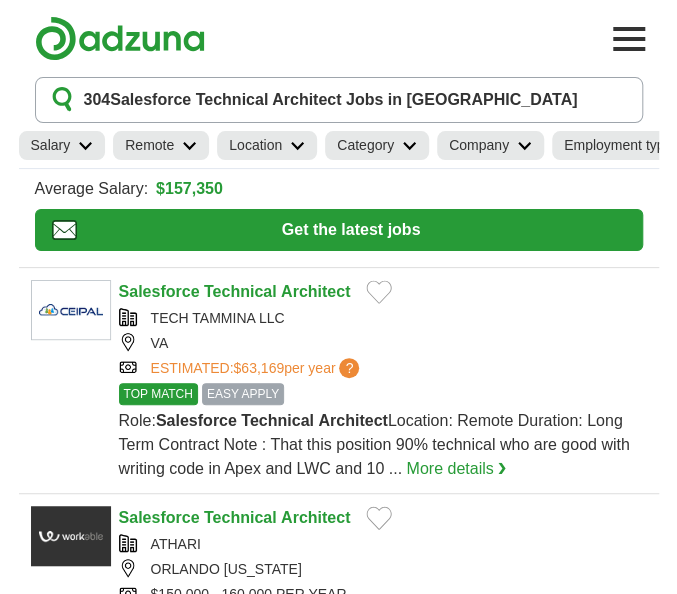 click on "Remote" at bounding box center (161, 145) 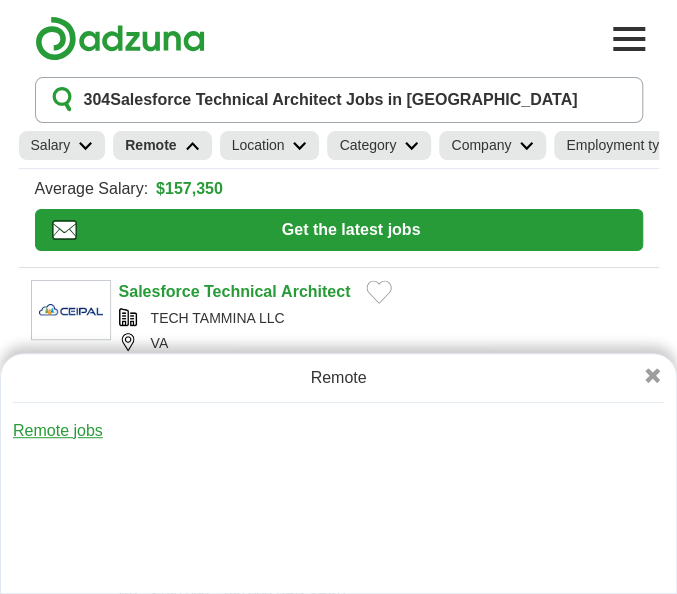 click on "Remote jobs" at bounding box center (58, 430) 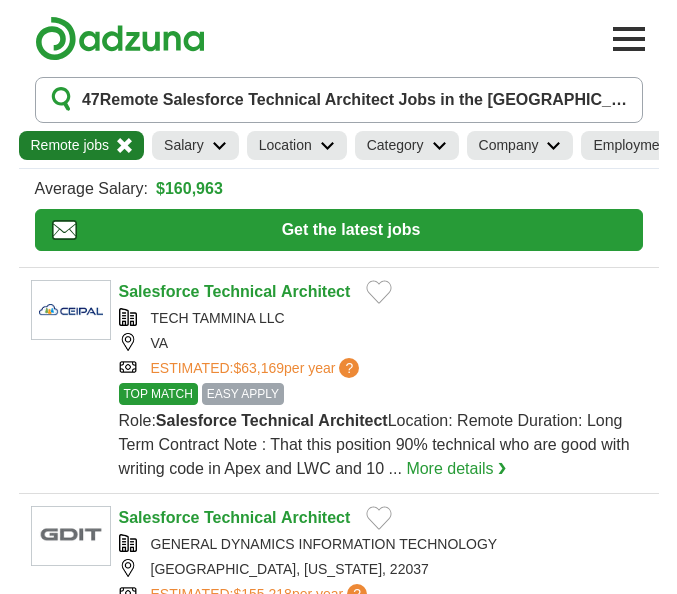scroll, scrollTop: 0, scrollLeft: 0, axis: both 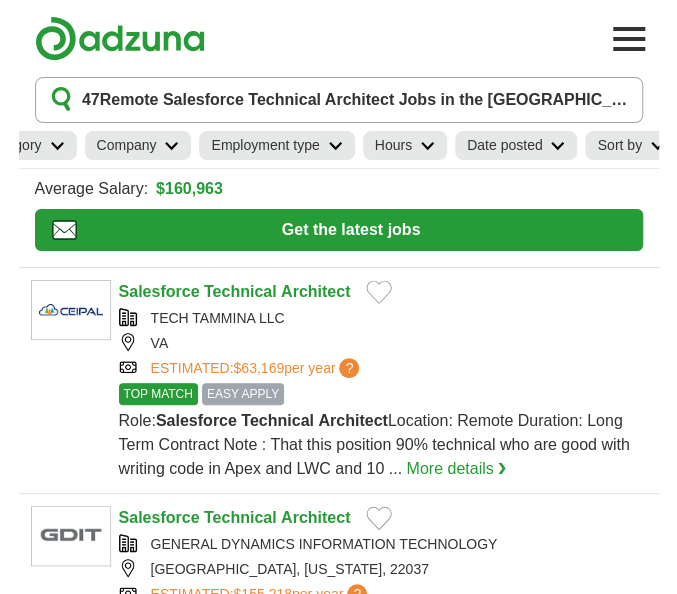 click on "Employment type" at bounding box center (265, 145) 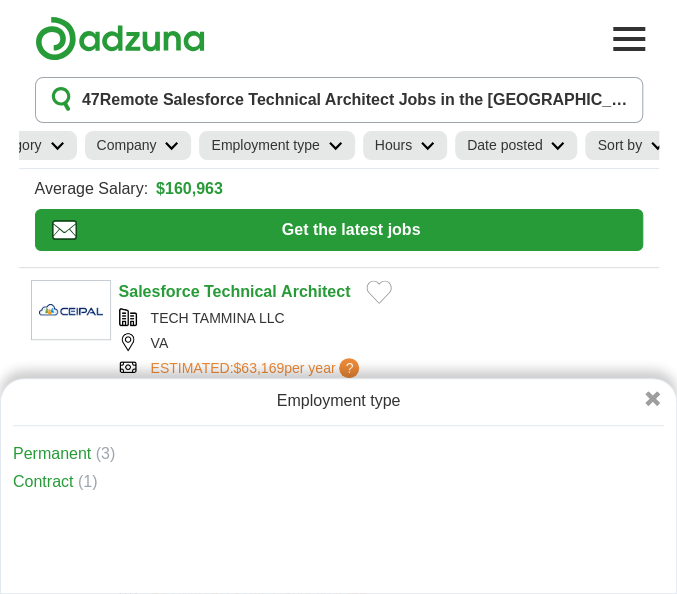 click on "Date posted" at bounding box center [505, 145] 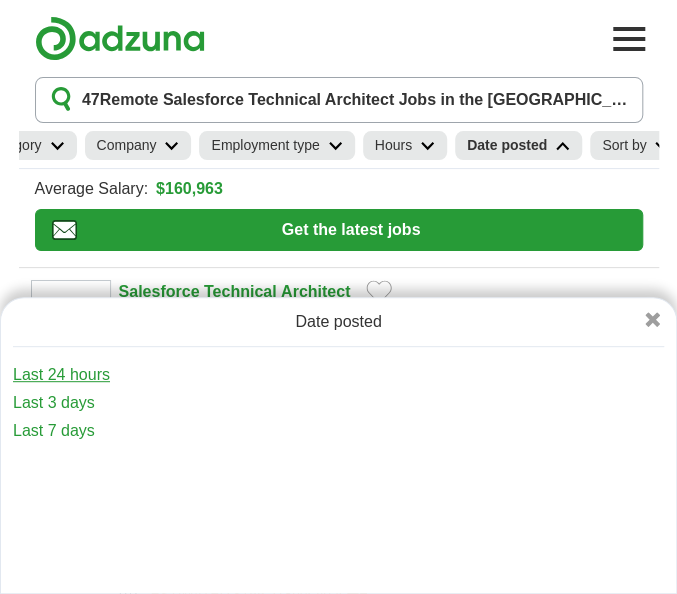 click on "Last 24 hours" at bounding box center (338, 375) 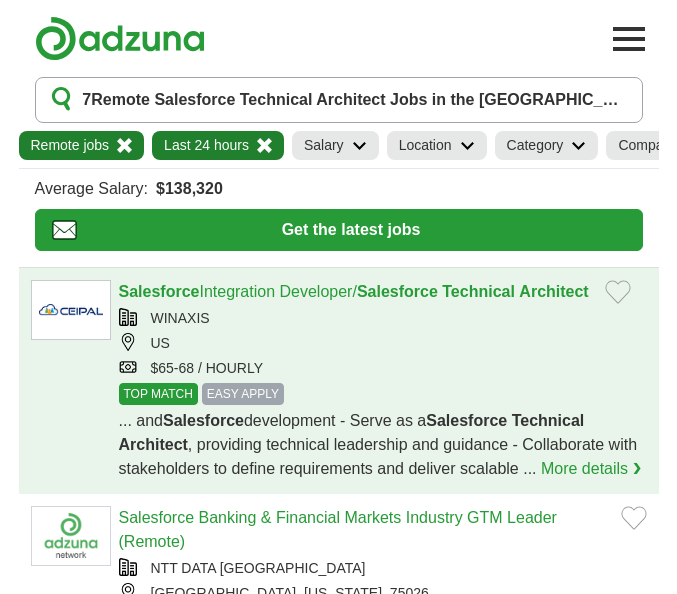 scroll, scrollTop: 0, scrollLeft: 0, axis: both 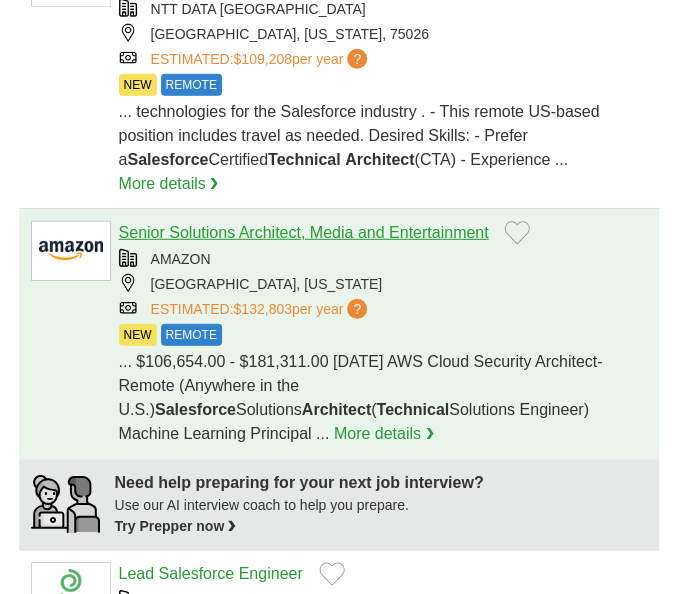 click on "Senior Solutions Architect, Media and Entertainment" at bounding box center (304, 232) 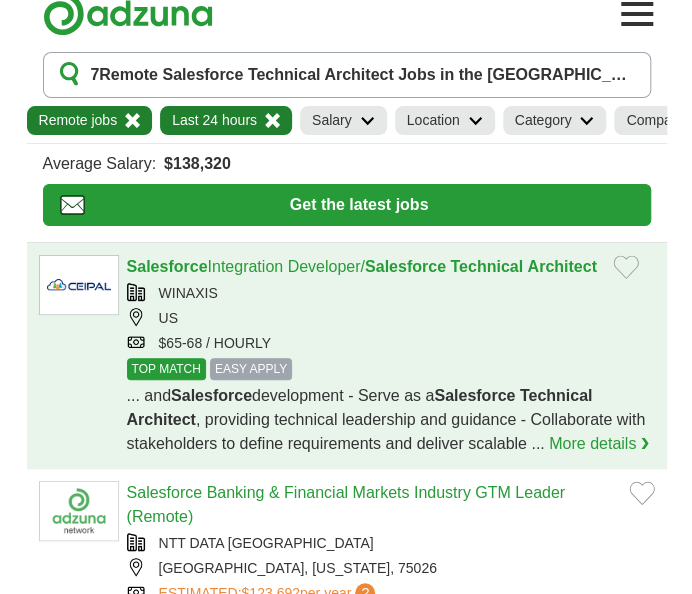 scroll, scrollTop: 0, scrollLeft: 0, axis: both 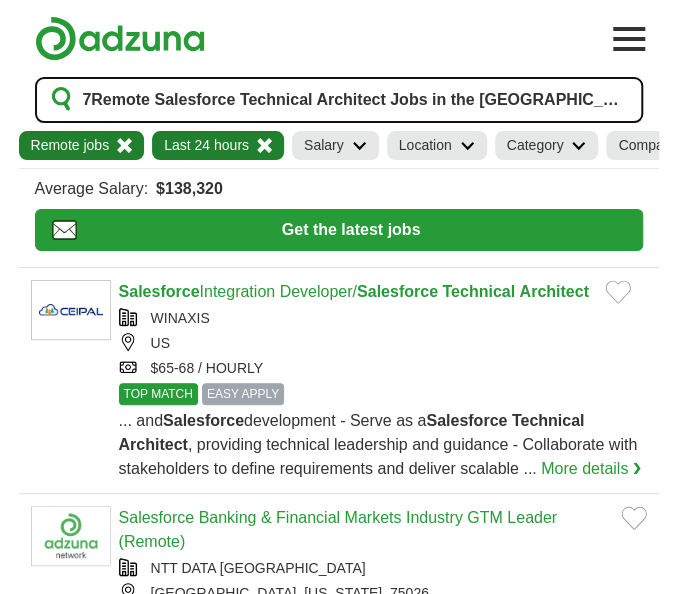 click on "7
Remote Salesforce Technical Architect Jobs in the US" at bounding box center [355, 100] 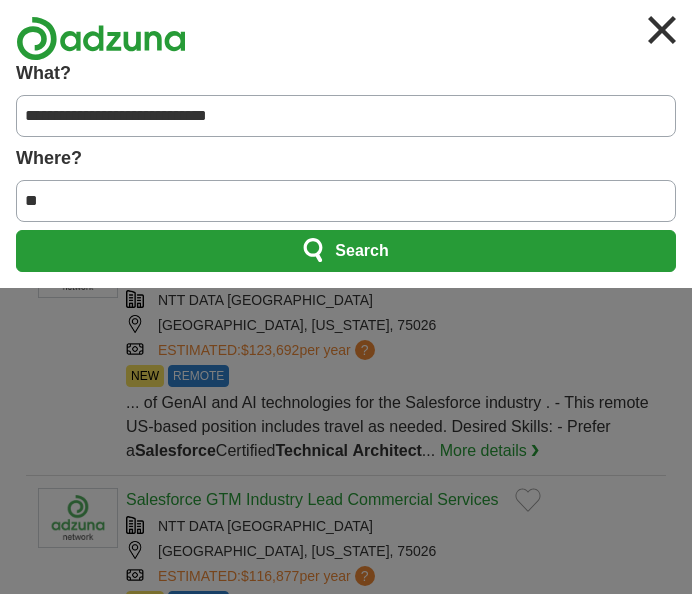click on "**********" at bounding box center (346, 116) 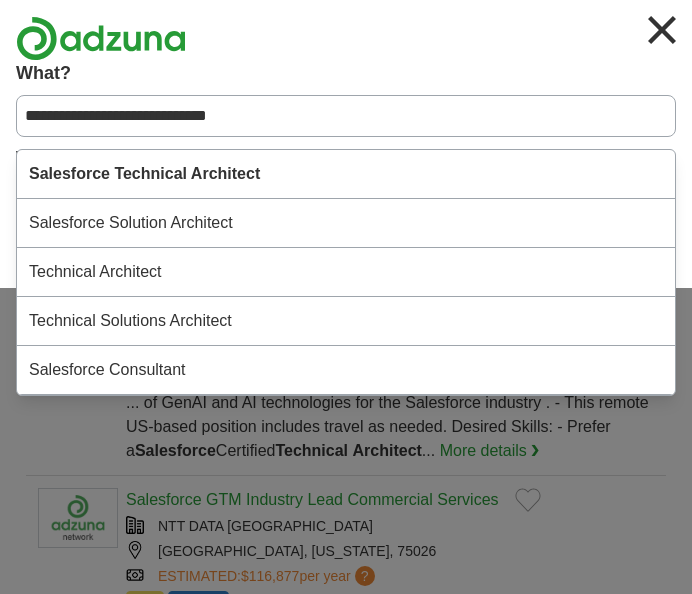 click on "**********" at bounding box center (346, 116) 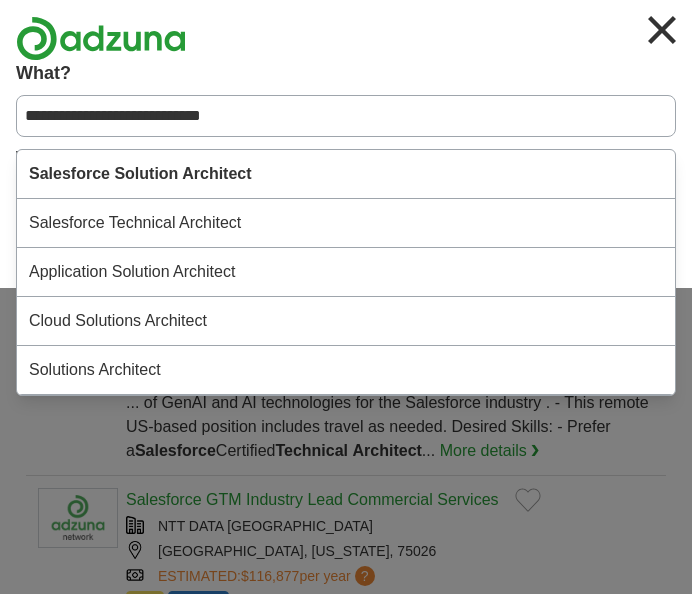 type on "**********" 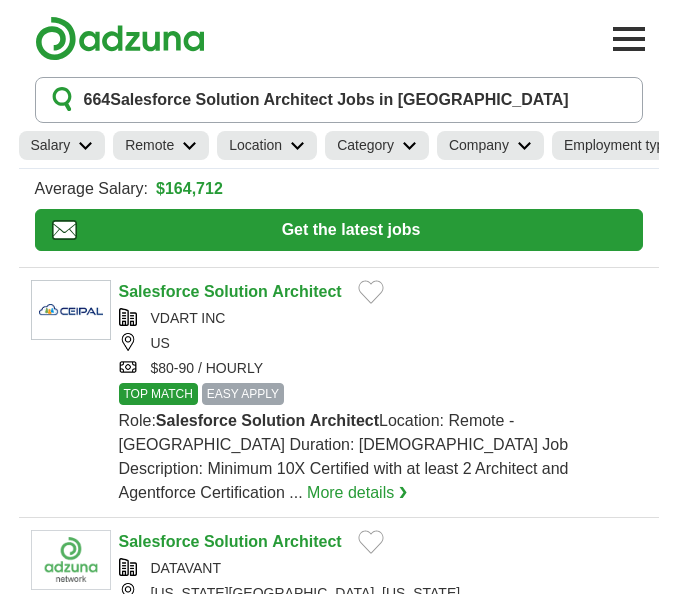scroll, scrollTop: 0, scrollLeft: 0, axis: both 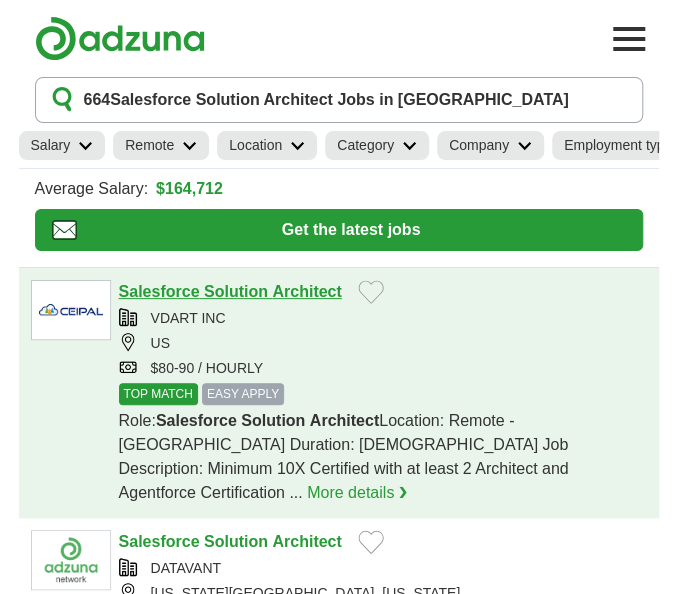 click on "Salesforce   Solution   Architect" at bounding box center [230, 291] 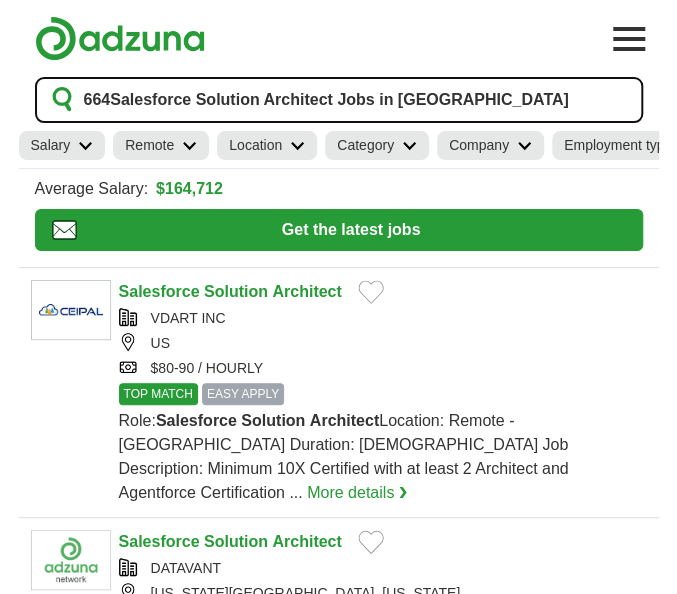 click on "664
Salesforce Solution Architect Jobs in US" at bounding box center [339, 100] 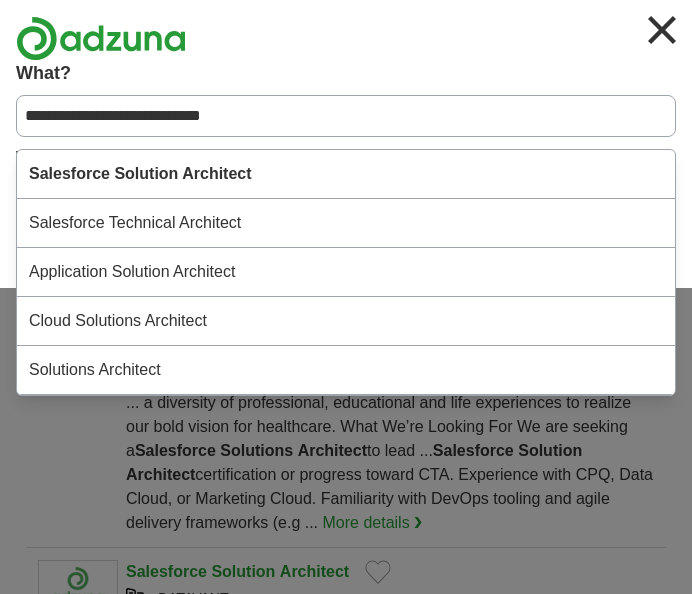 drag, startPoint x: 219, startPoint y: 115, endPoint x: 282, endPoint y: 121, distance: 63.28507 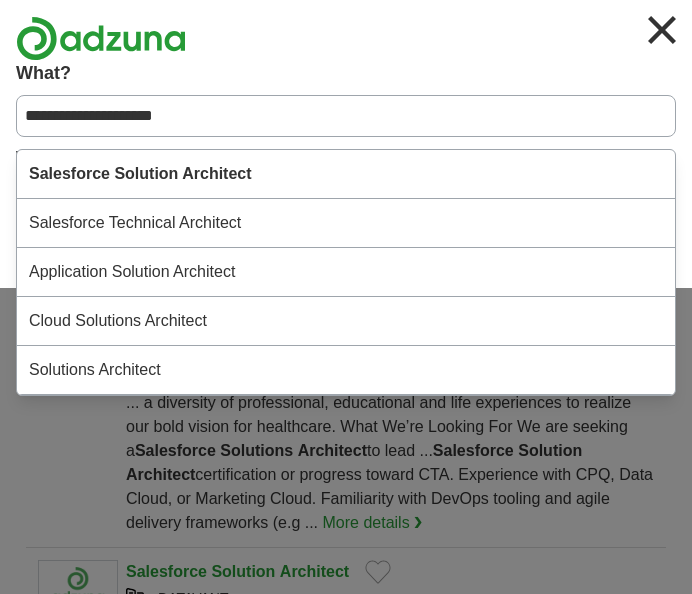 type on "**********" 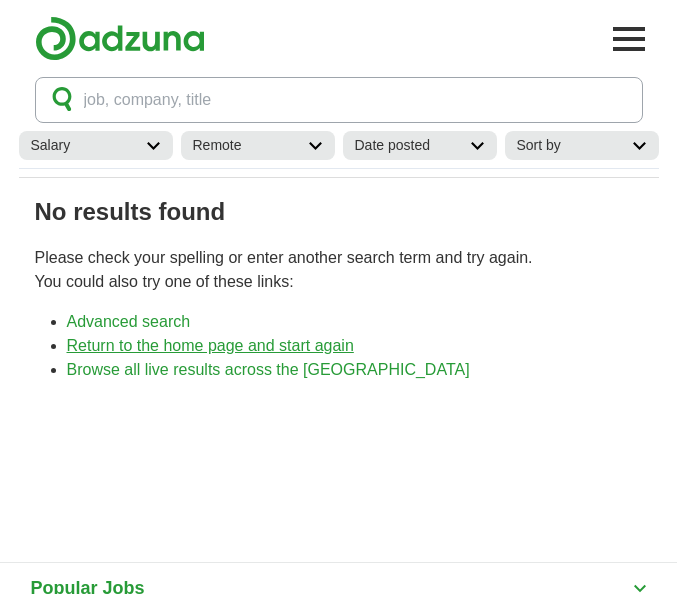 scroll, scrollTop: 0, scrollLeft: 0, axis: both 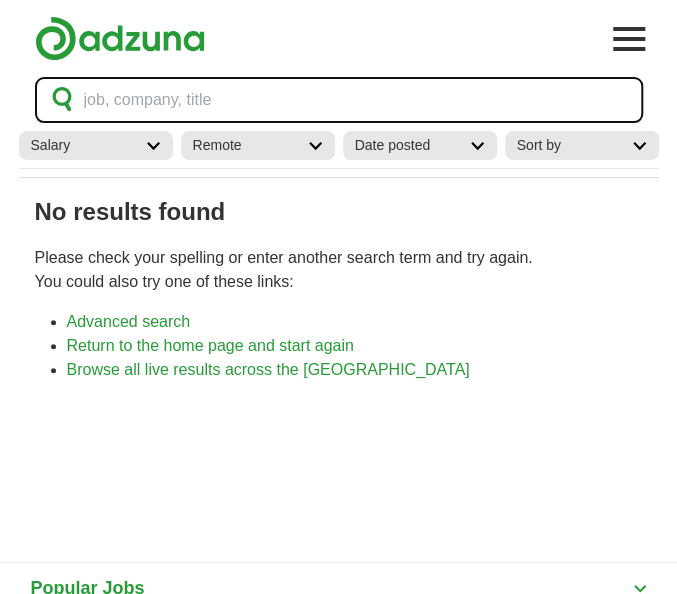 click on "job, company, title" at bounding box center (339, 100) 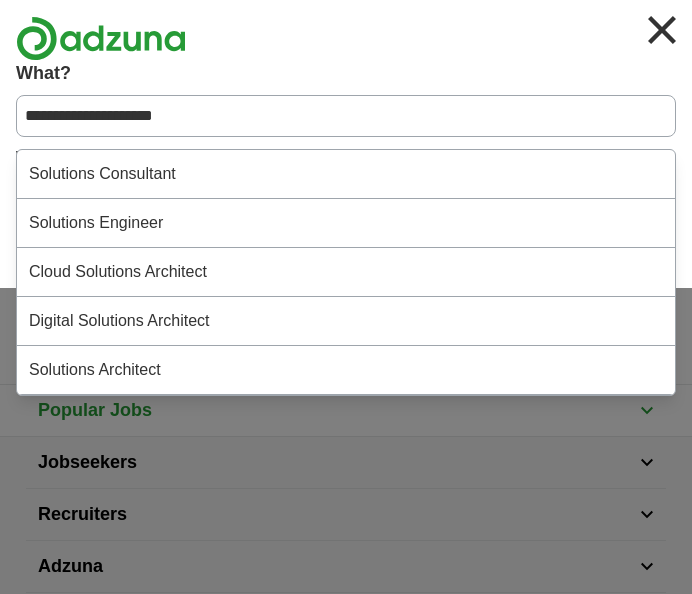 click on "**********" at bounding box center [346, 116] 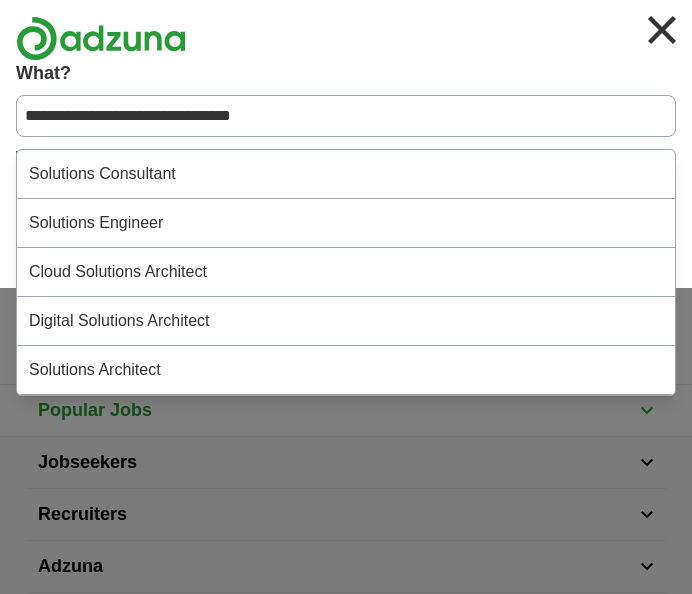 type on "**********" 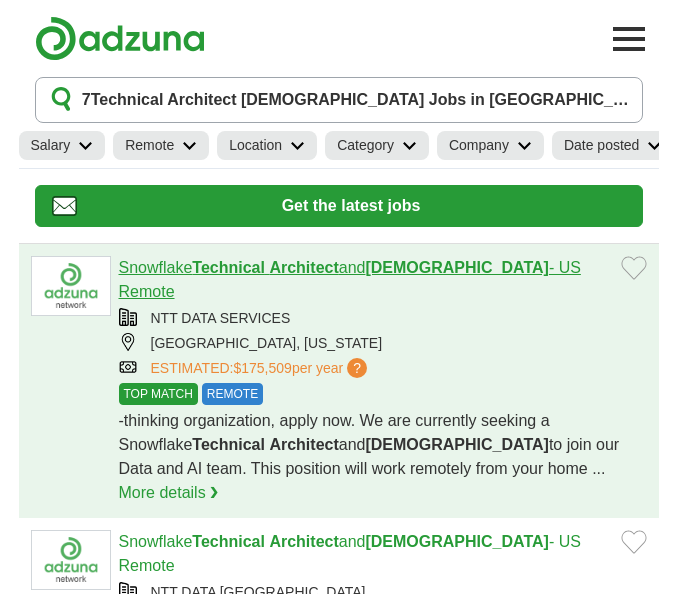 scroll, scrollTop: 0, scrollLeft: 0, axis: both 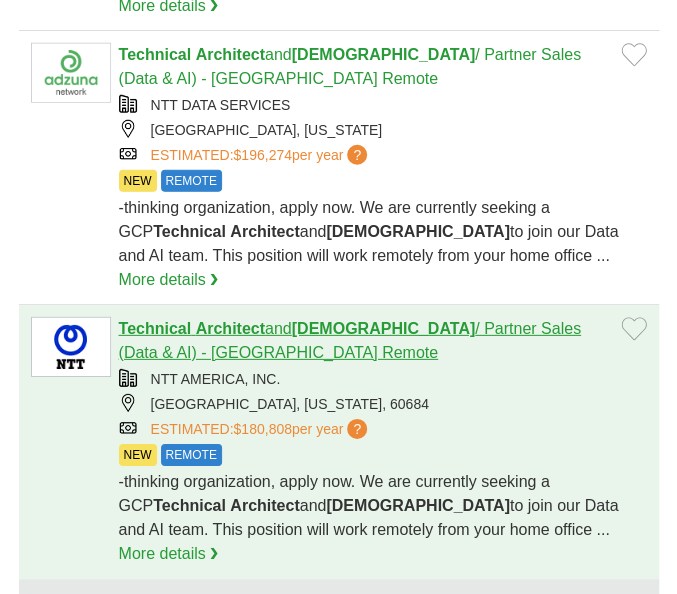 click on "Architect" at bounding box center [230, 328] 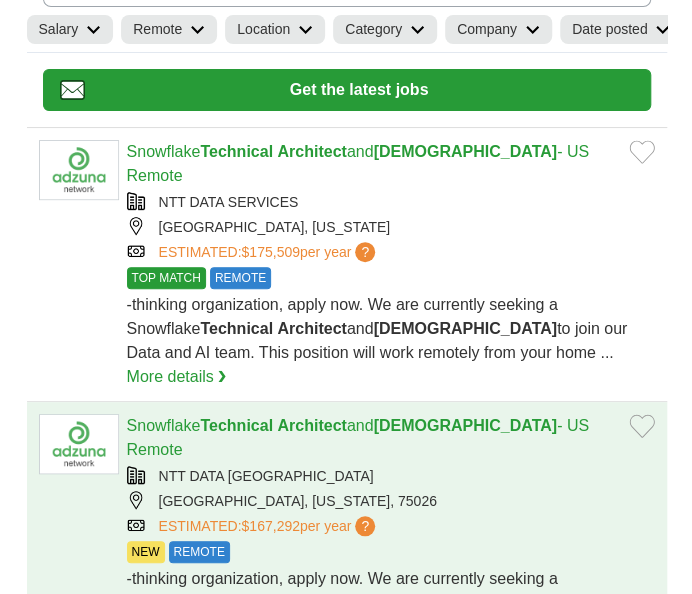scroll, scrollTop: 0, scrollLeft: 0, axis: both 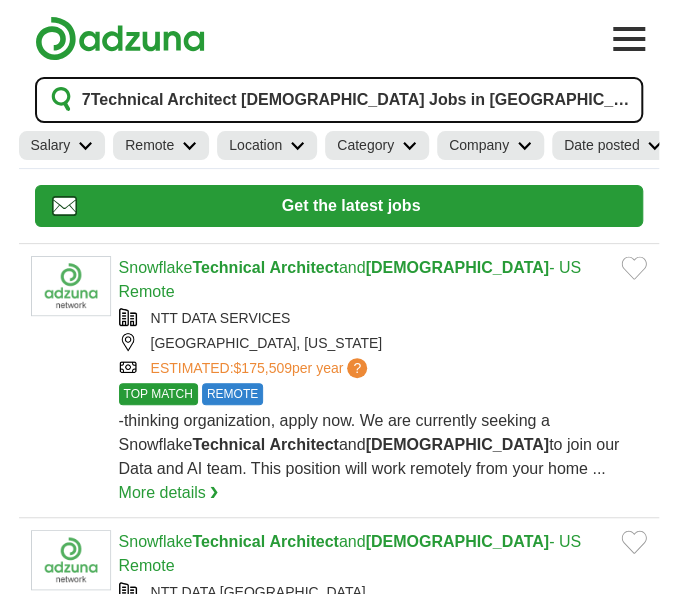 click on "7
Technical Architect Evangelist Jobs in US" at bounding box center (339, 100) 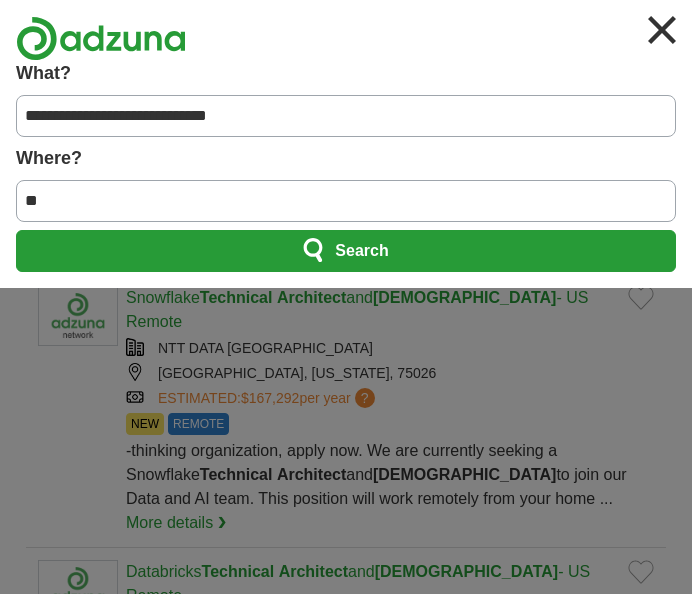 click on "**********" at bounding box center (346, 116) 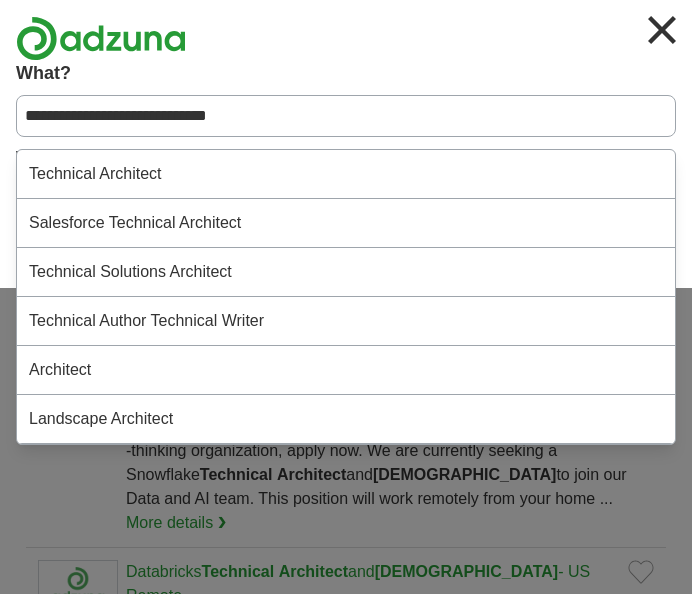 paste 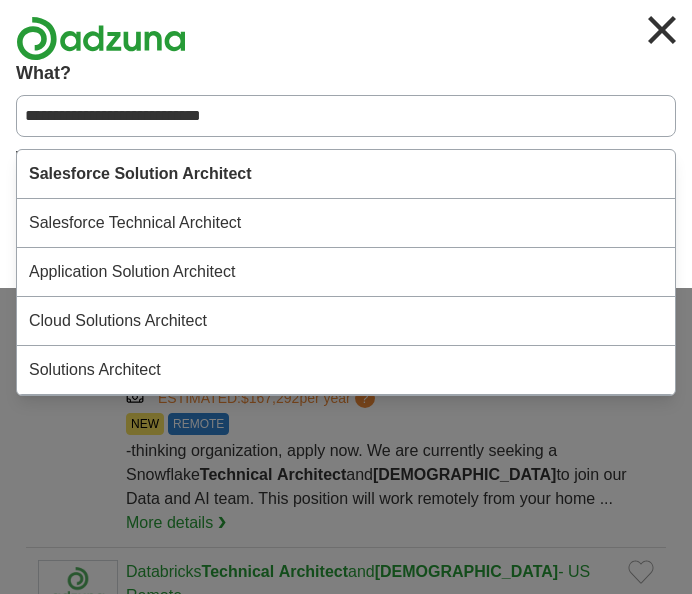 type on "**********" 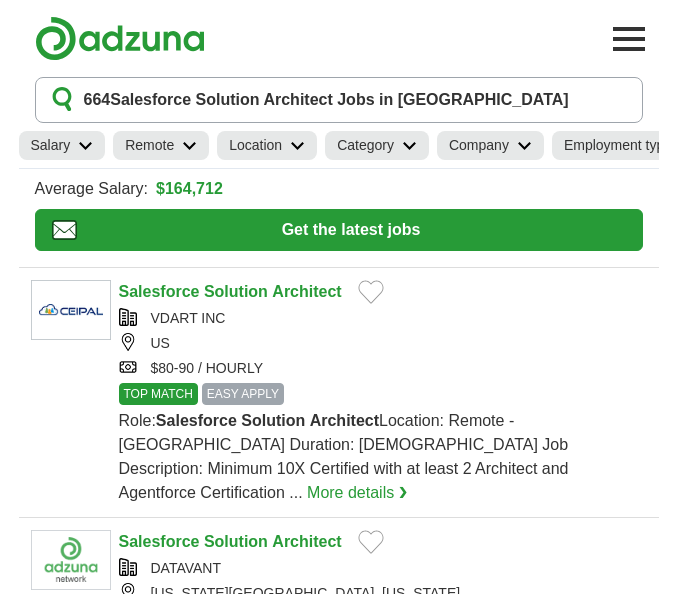 scroll, scrollTop: 0, scrollLeft: 0, axis: both 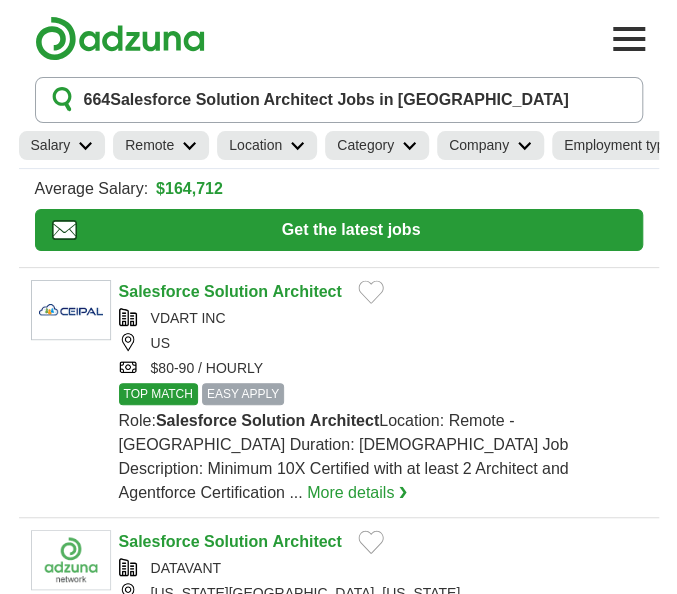 click at bounding box center [189, 146] 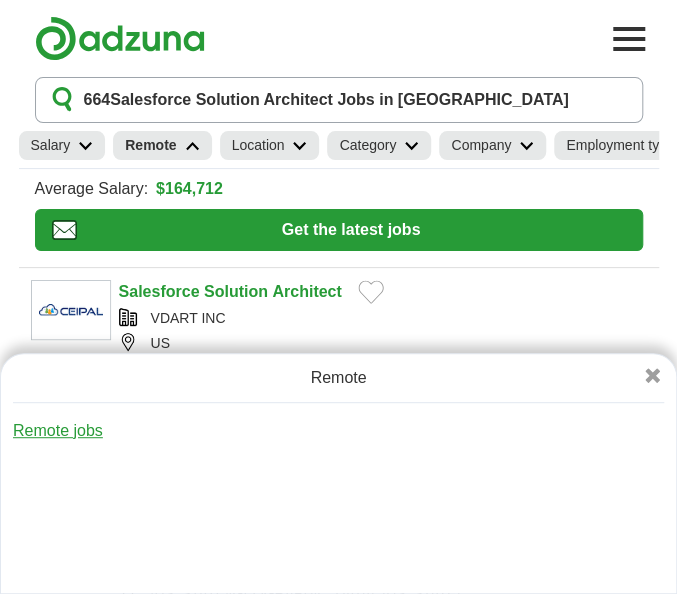 click on "Remote jobs" at bounding box center (58, 430) 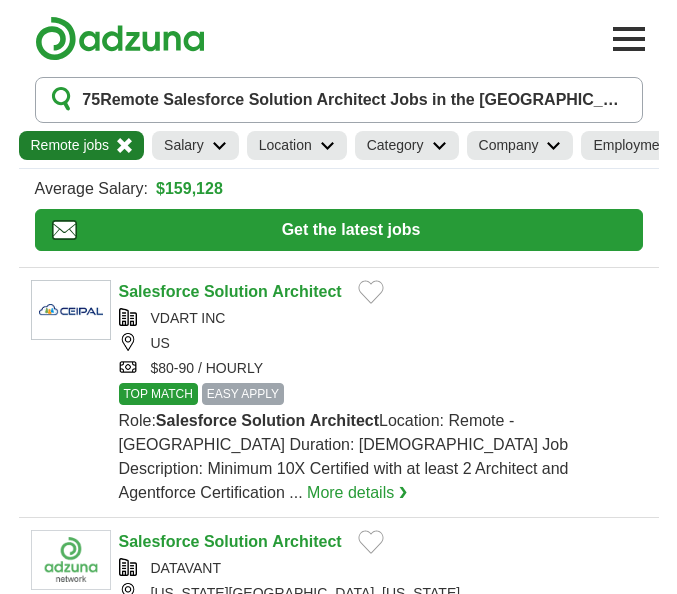scroll, scrollTop: 0, scrollLeft: 0, axis: both 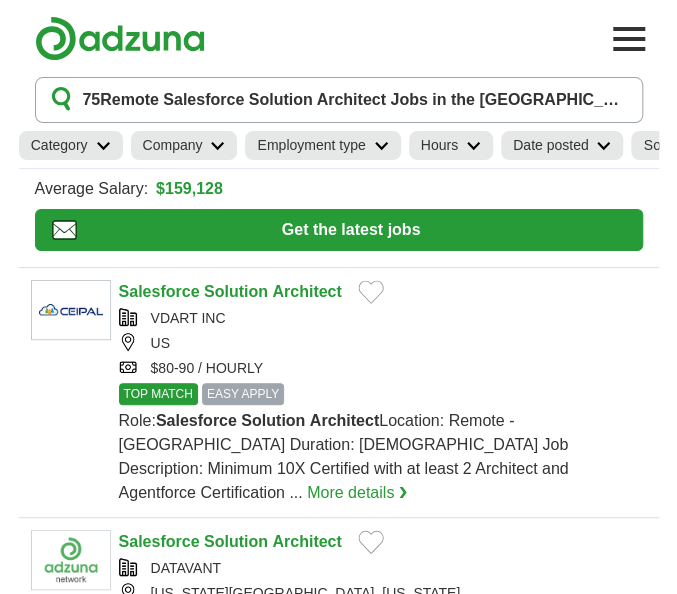 click on "Date posted" at bounding box center [551, 145] 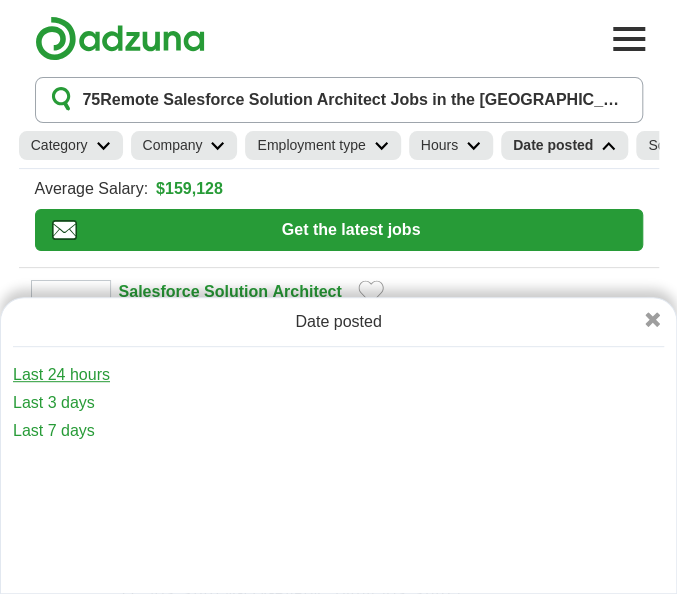 click on "Last 24 hours" at bounding box center [338, 375] 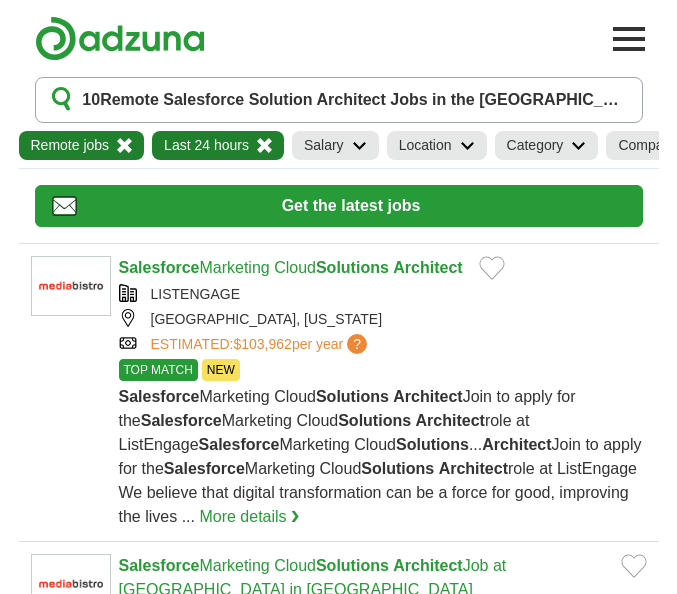 scroll, scrollTop: 0, scrollLeft: 0, axis: both 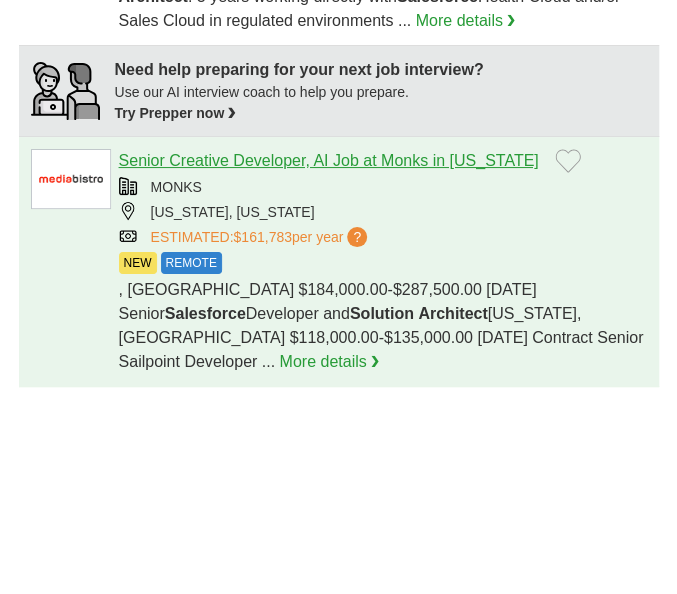 click on "Senior Creative Developer, AI Job at Monks in New York" at bounding box center [329, 160] 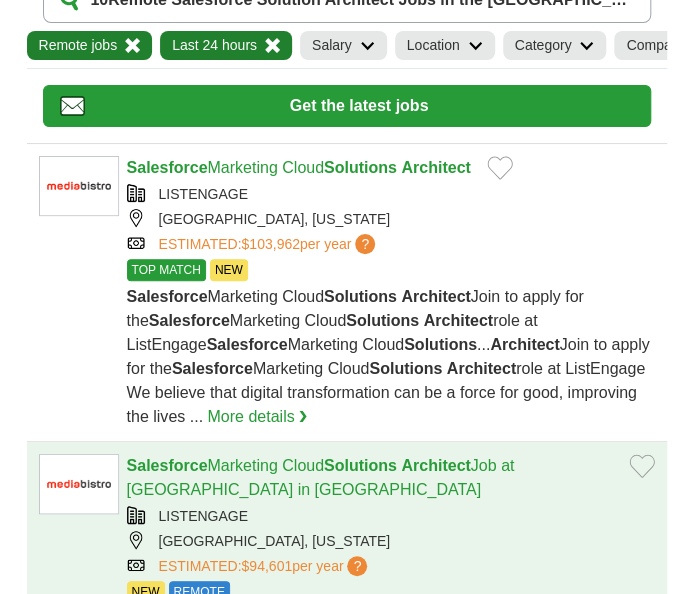 scroll, scrollTop: 0, scrollLeft: 0, axis: both 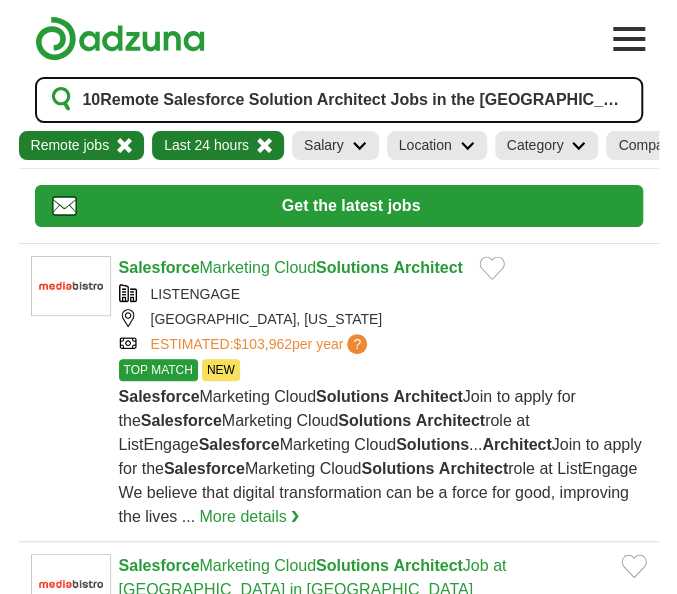 click on "10
Remote Salesforce Solution Architect Jobs in the US" at bounding box center (355, 100) 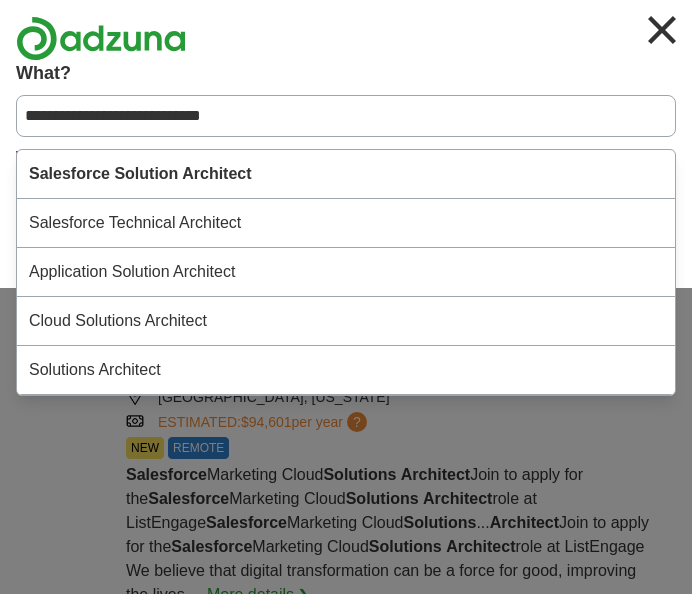 click on "**********" at bounding box center (346, 116) 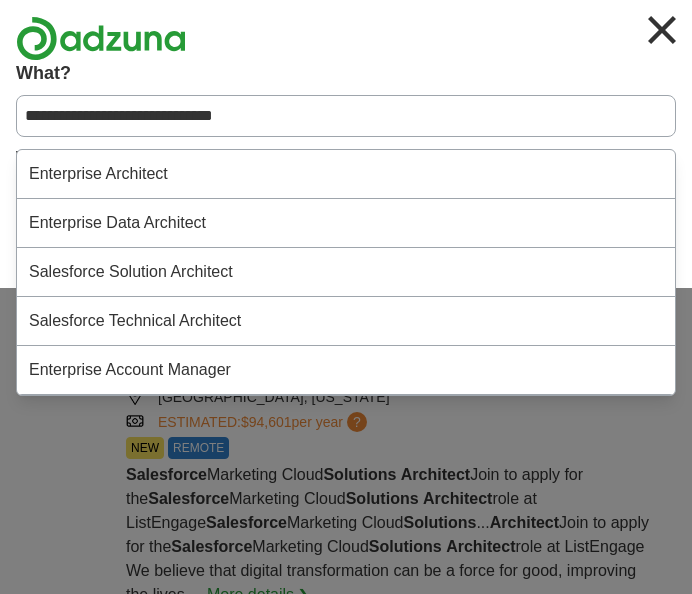 type on "**********" 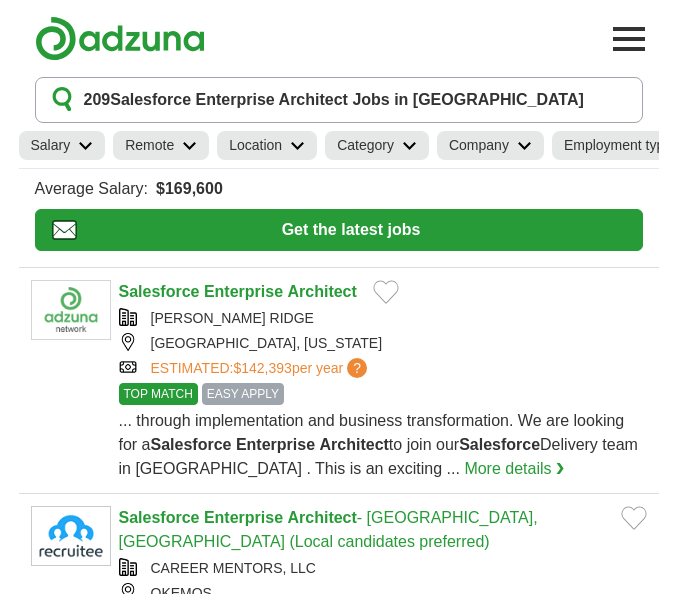 scroll, scrollTop: 0, scrollLeft: 0, axis: both 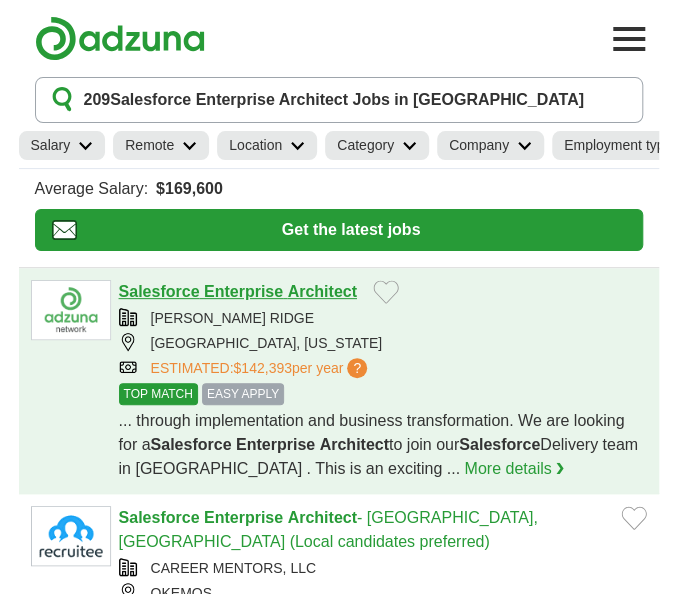 click on "Enterprise" at bounding box center (243, 291) 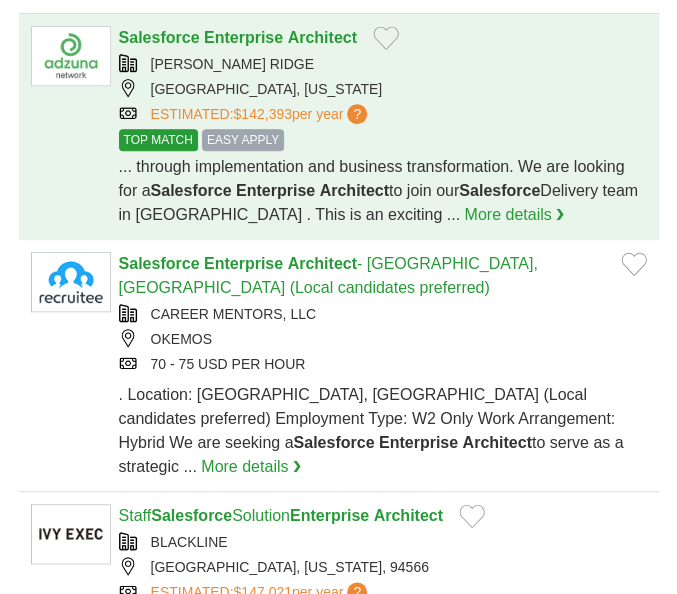 scroll, scrollTop: 300, scrollLeft: 0, axis: vertical 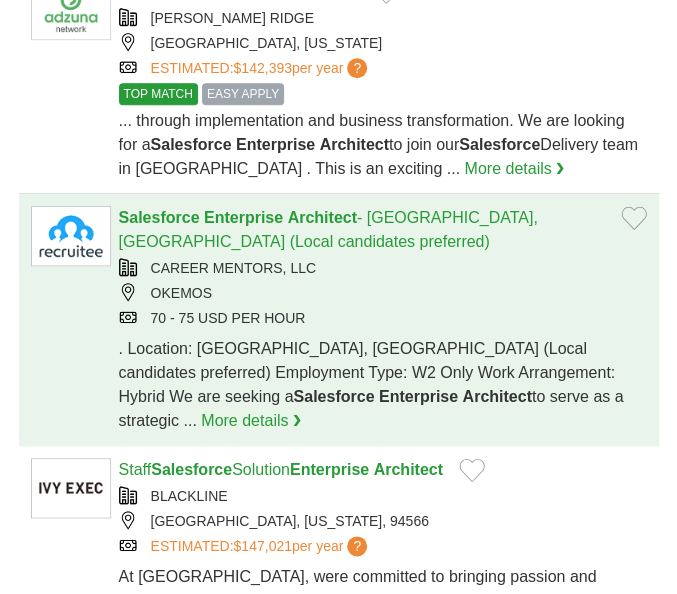 click on "Salesforce   Enterprise   Architect  - [GEOGRAPHIC_DATA], [GEOGRAPHIC_DATA] (Local candidates preferred)
CAREER MENTORS, LLC
OKEMOS
70 - 75 USD PER HOUR
. Location: [GEOGRAPHIC_DATA], [GEOGRAPHIC_DATA] (Local candidates preferred) Employment Type: W2 Only Work Arrangement: Hybrid We are seeking a  Salesforce   Enterprise   Architect  to serve as a strategic ...
More details ❯" at bounding box center [339, 320] 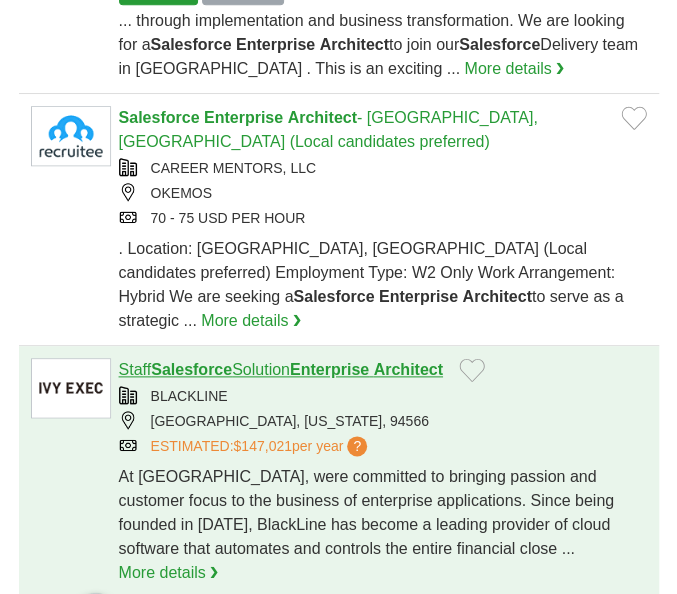 click on "Staff  Salesforce  Solution  Enterprise   Architect" at bounding box center (281, 369) 